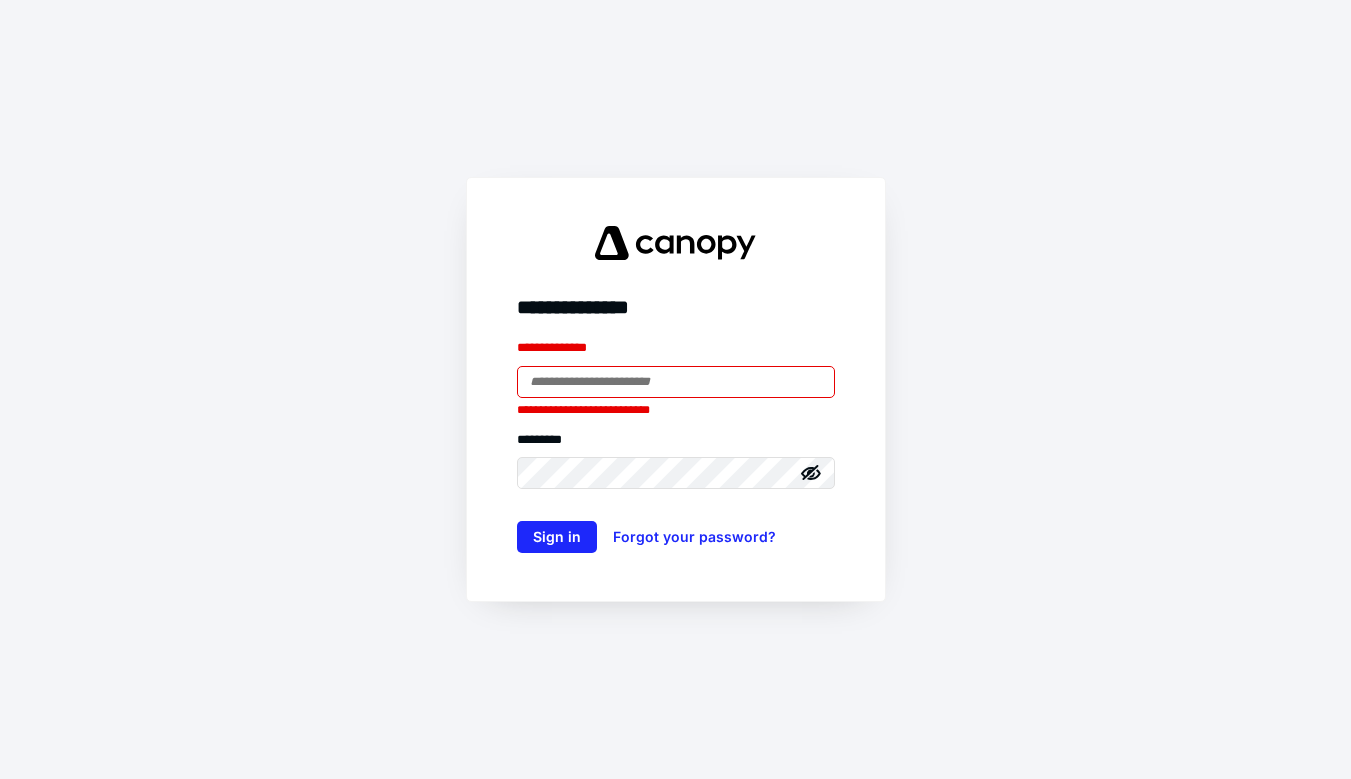 scroll, scrollTop: 0, scrollLeft: 0, axis: both 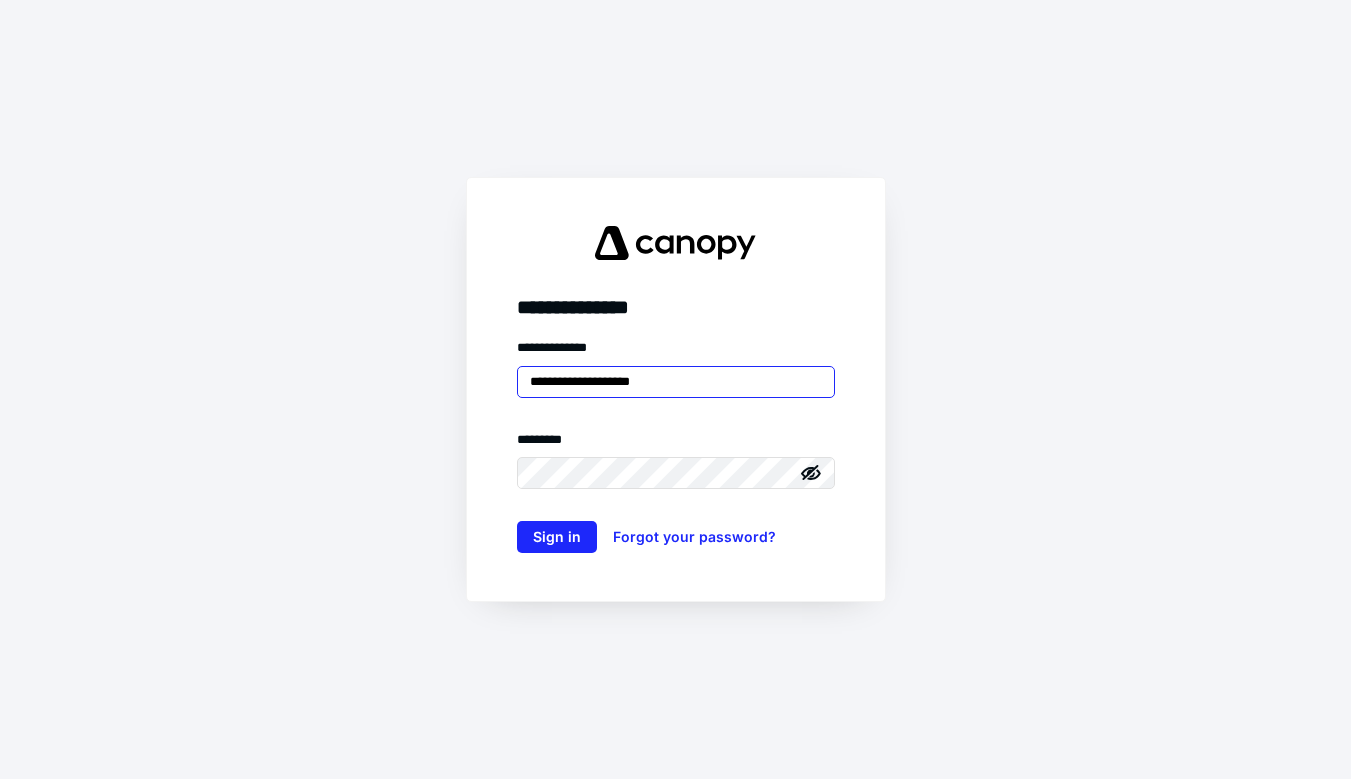 click on "**********" at bounding box center [676, 382] 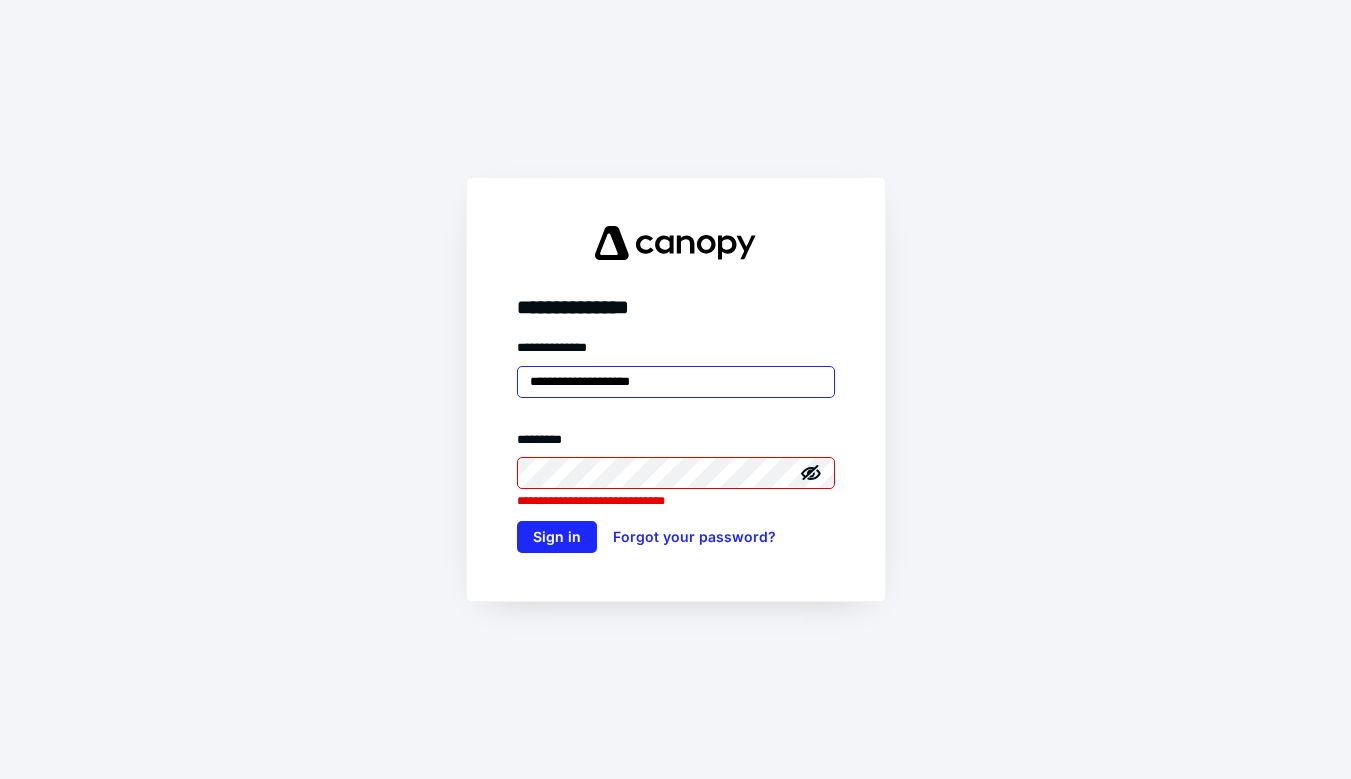 type on "**********" 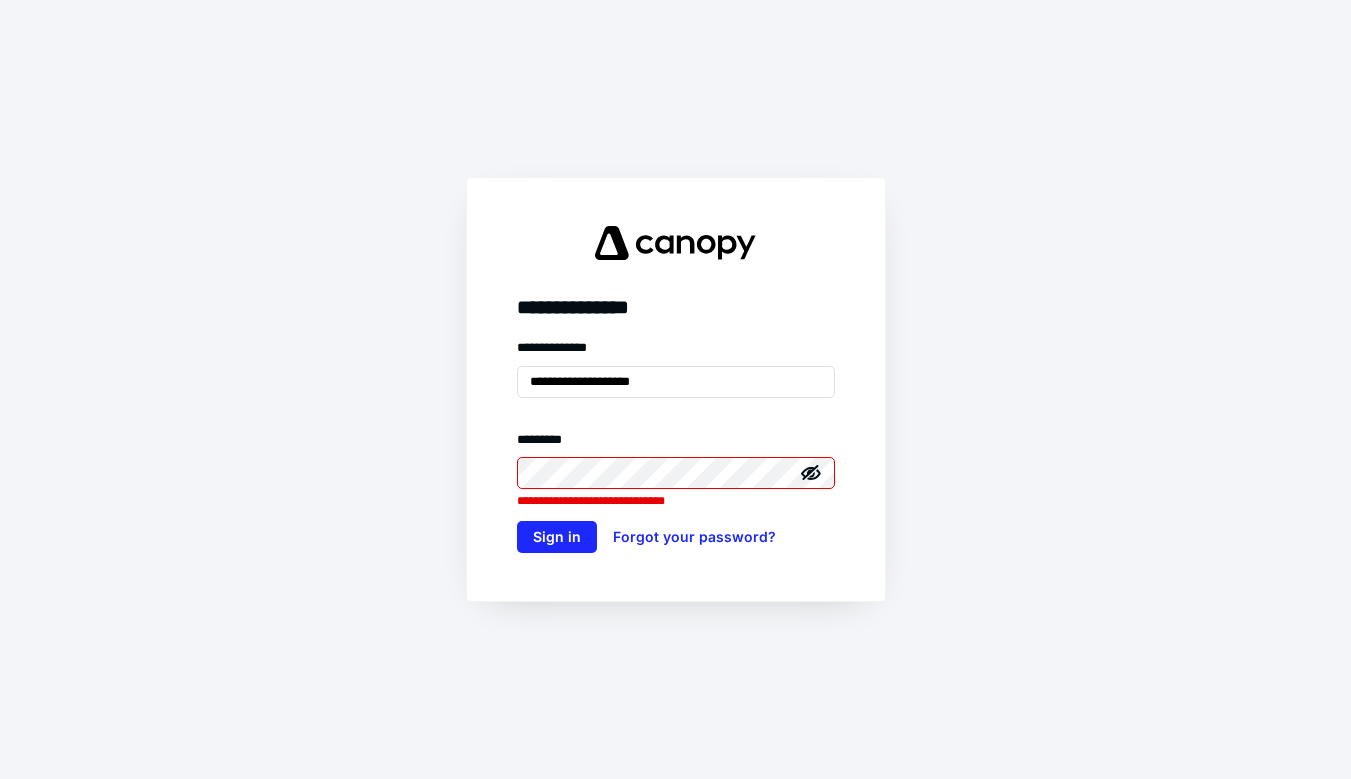 click on "**********" at bounding box center [675, 389] 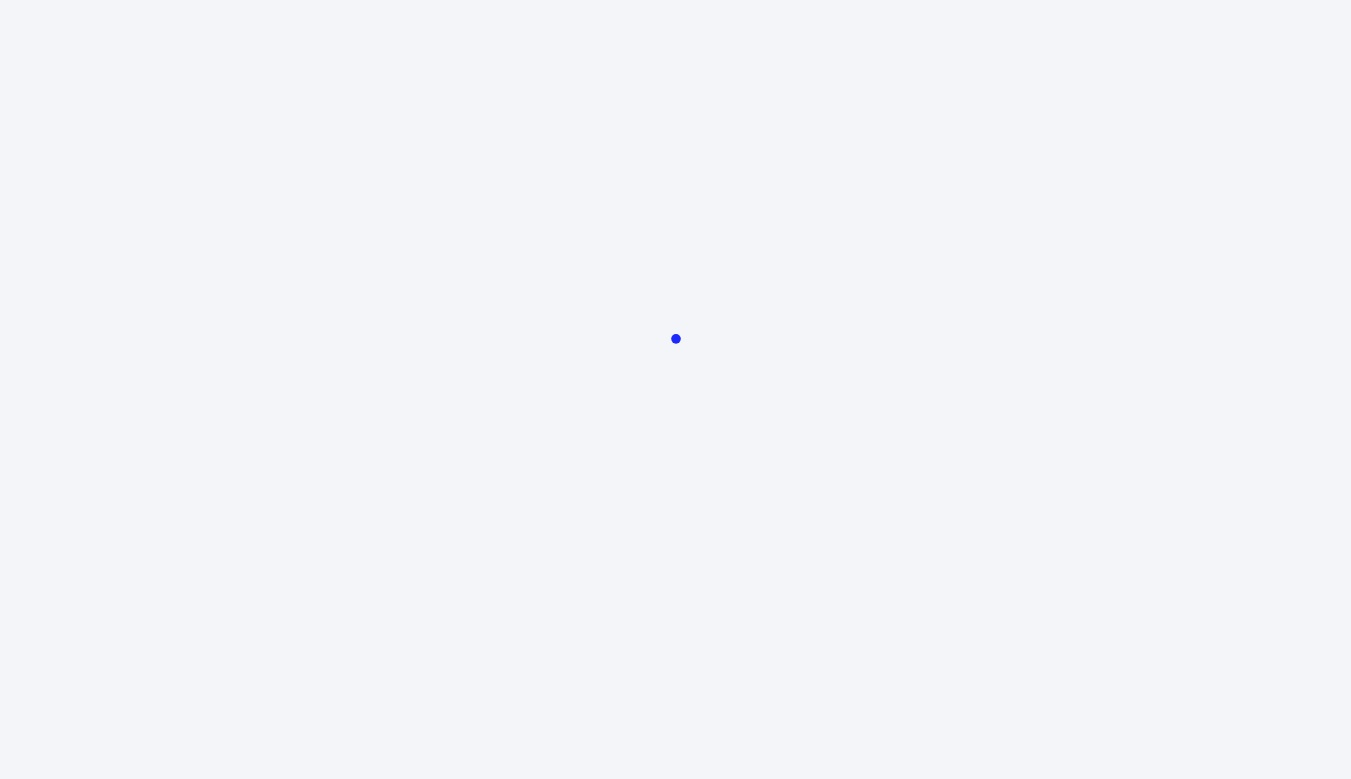 scroll, scrollTop: 0, scrollLeft: 0, axis: both 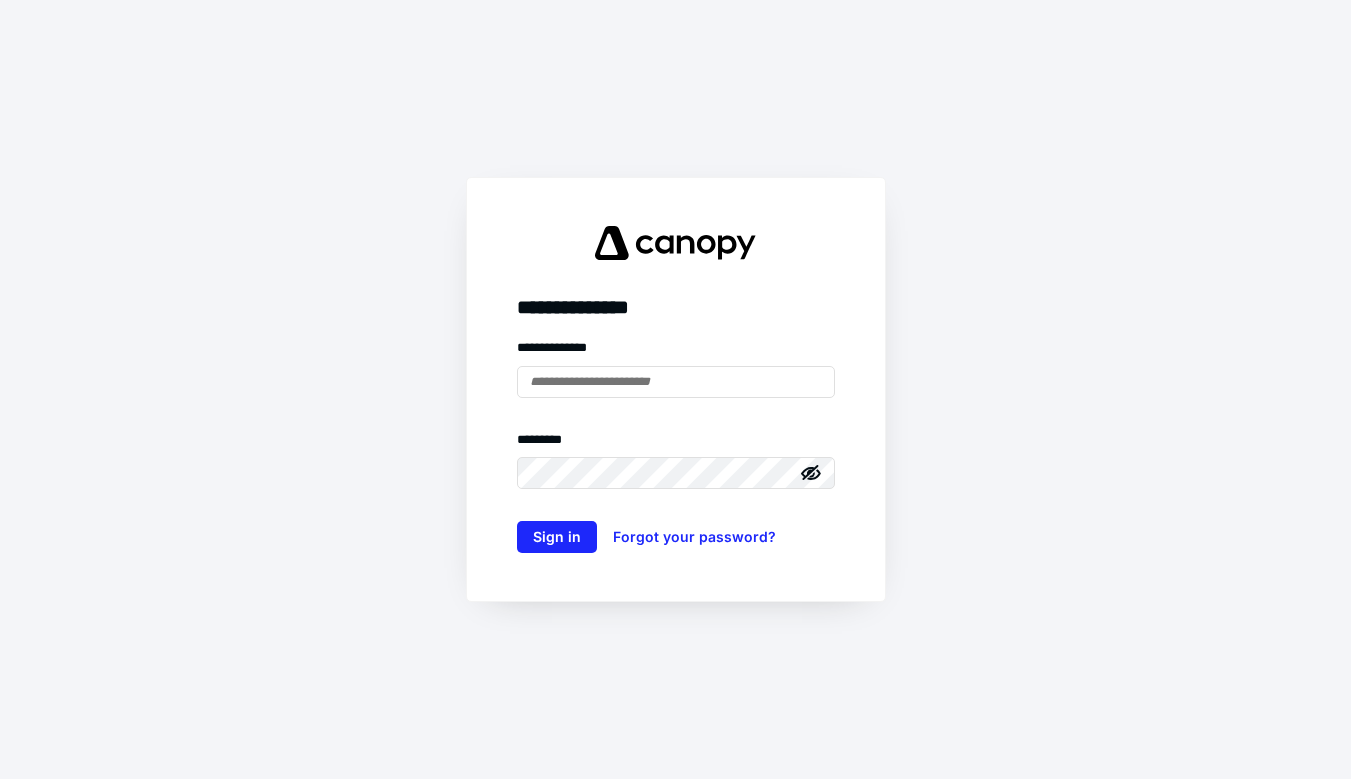 type on "**********" 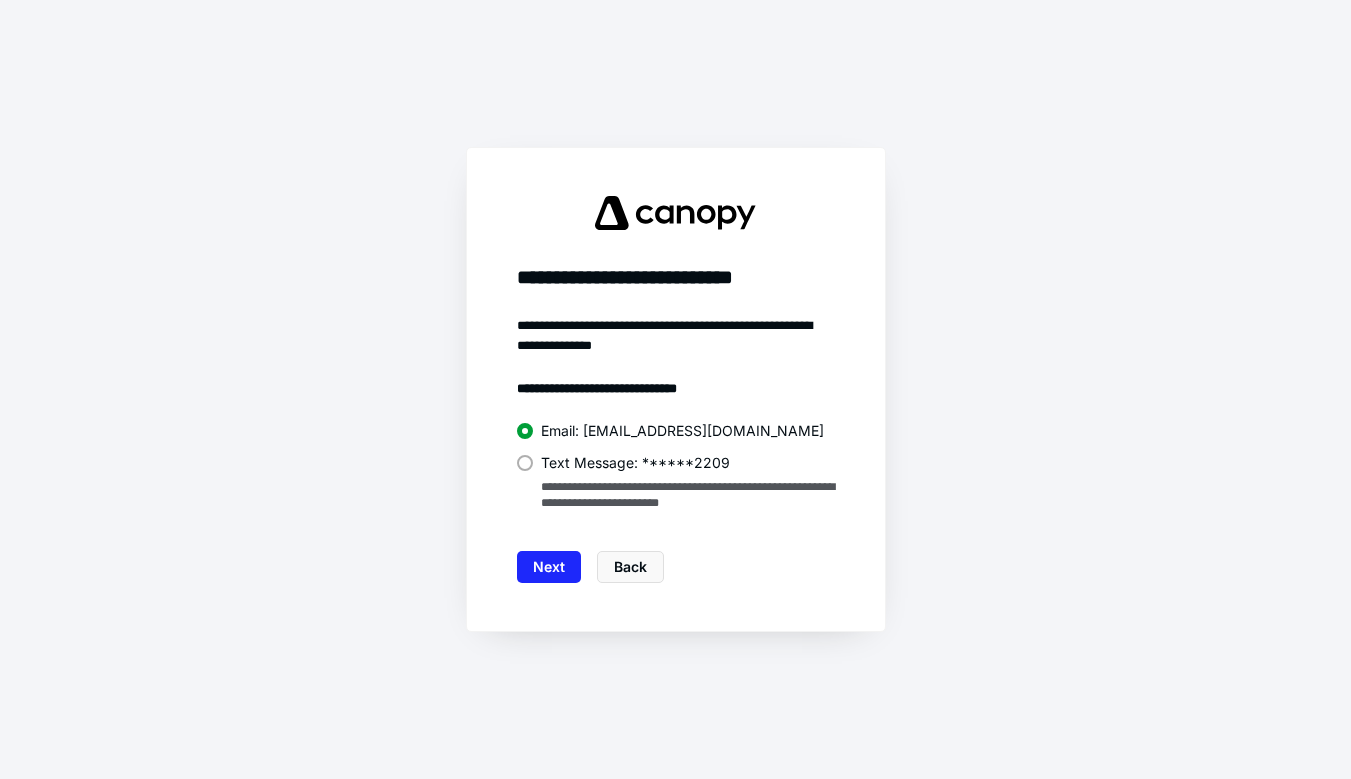 click at bounding box center [525, 463] 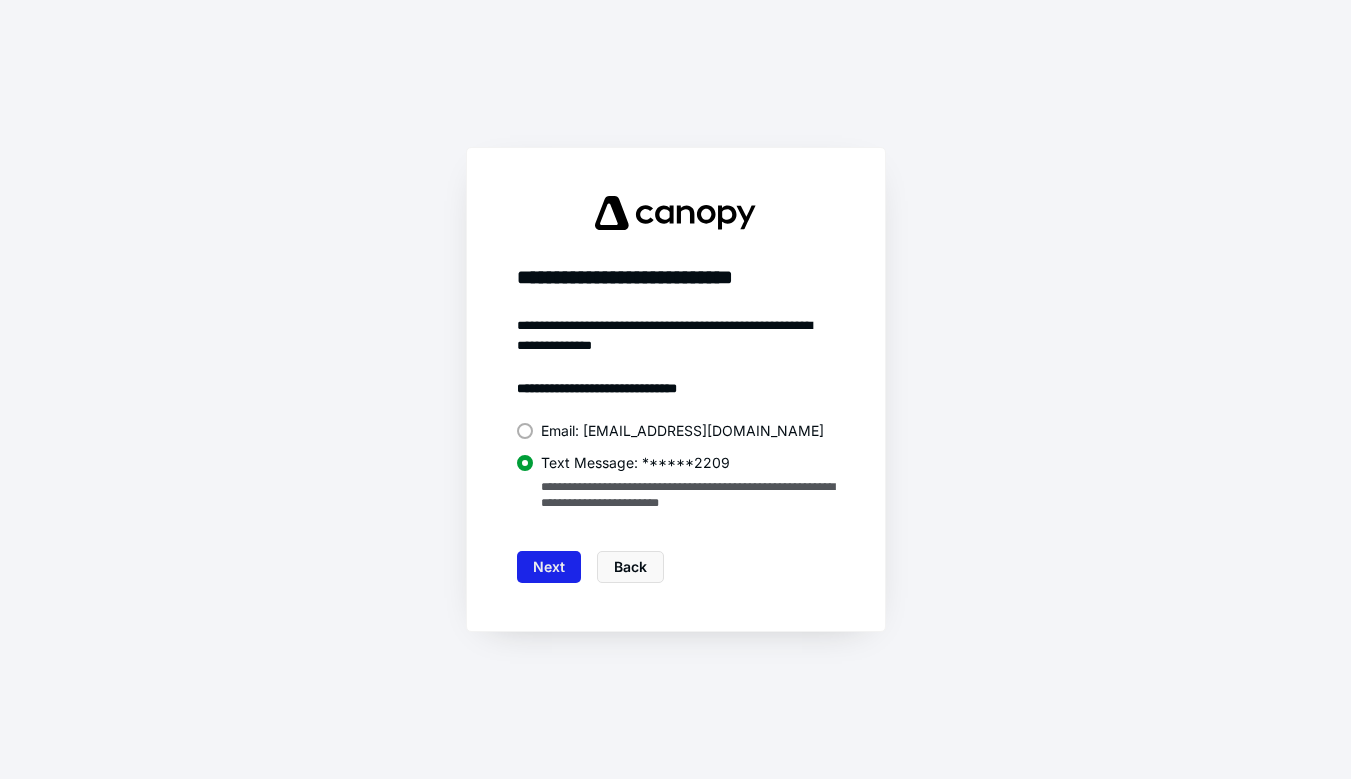 click on "Next" at bounding box center [549, 567] 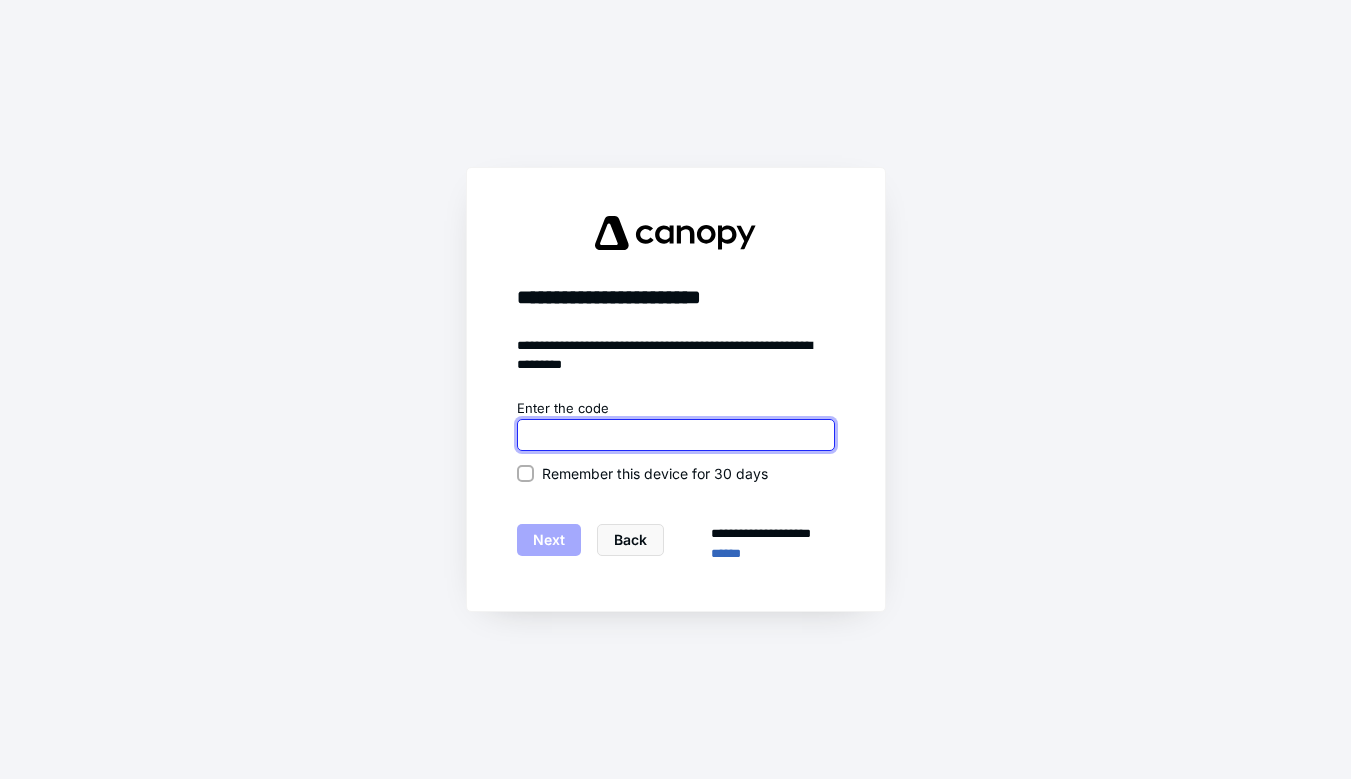 click at bounding box center (676, 435) 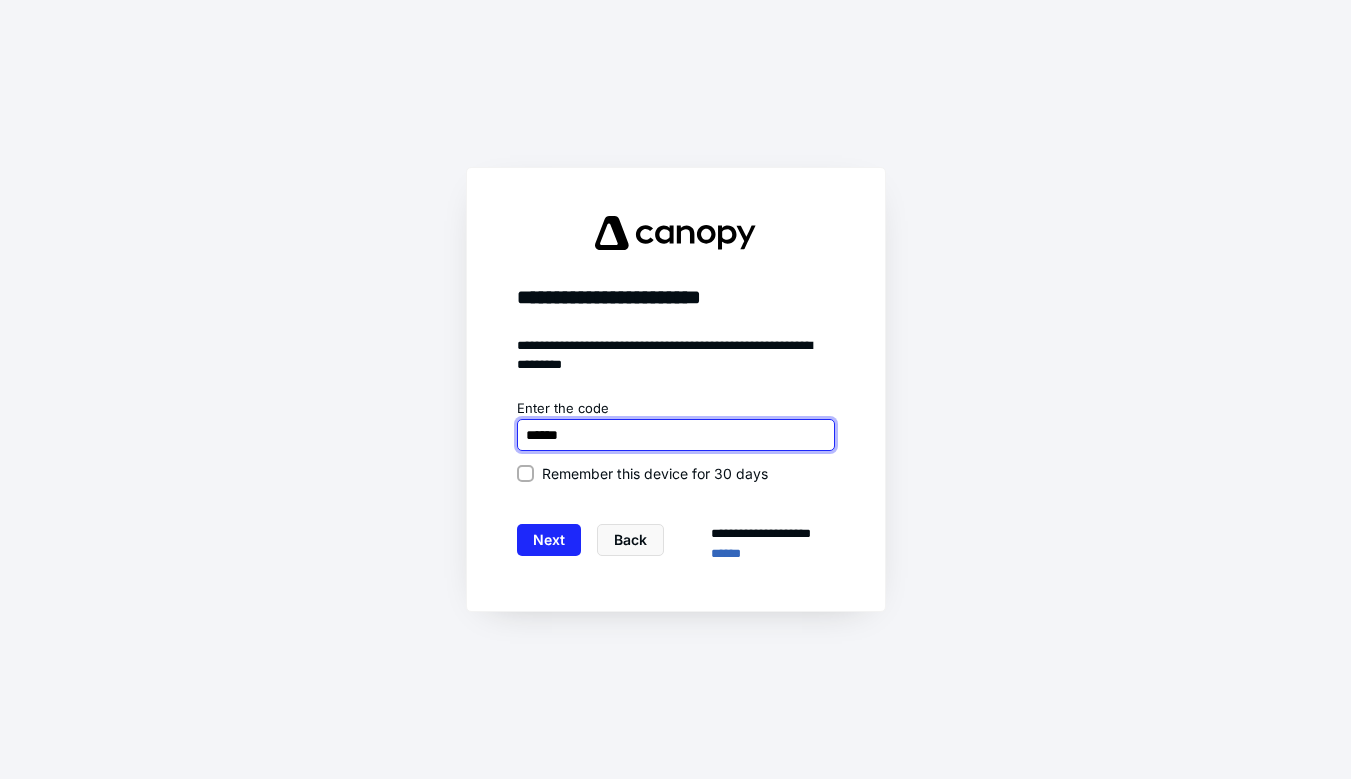 type on "******" 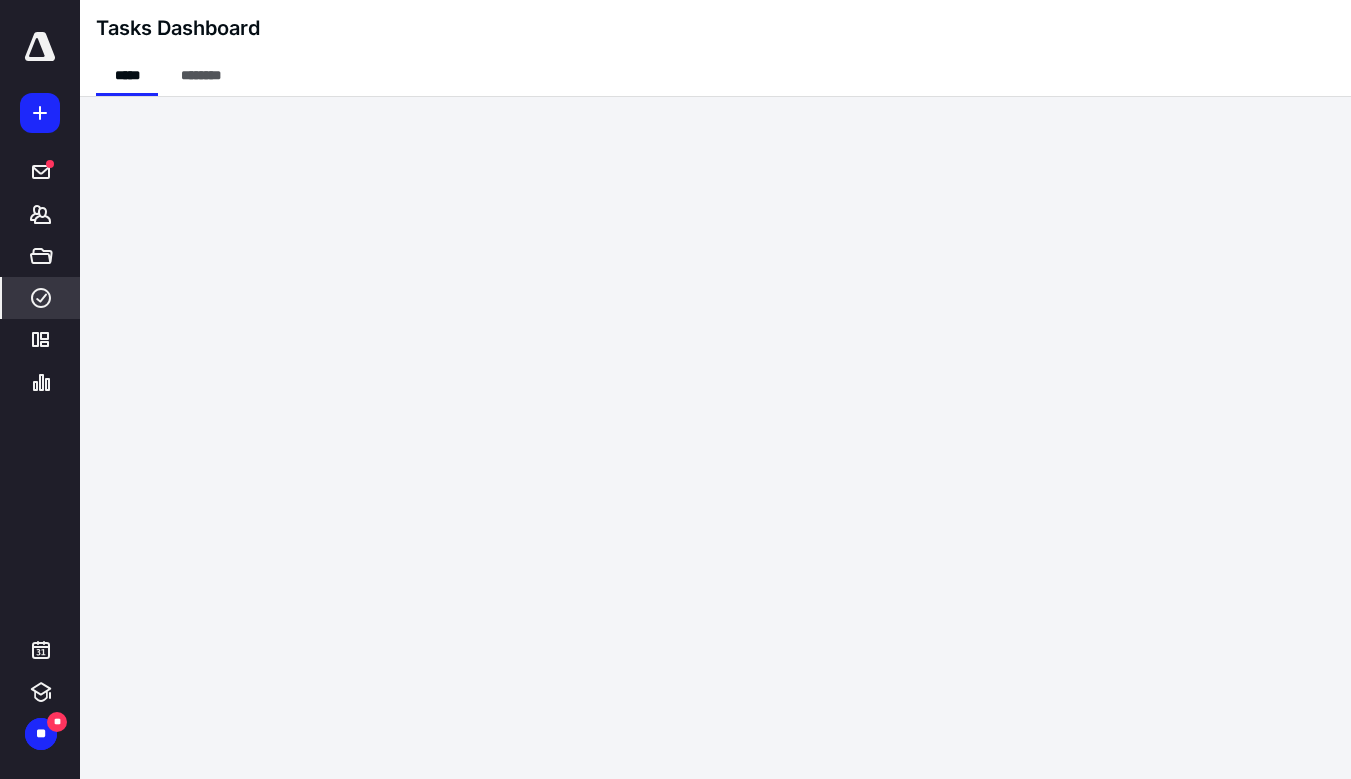 scroll, scrollTop: 0, scrollLeft: 0, axis: both 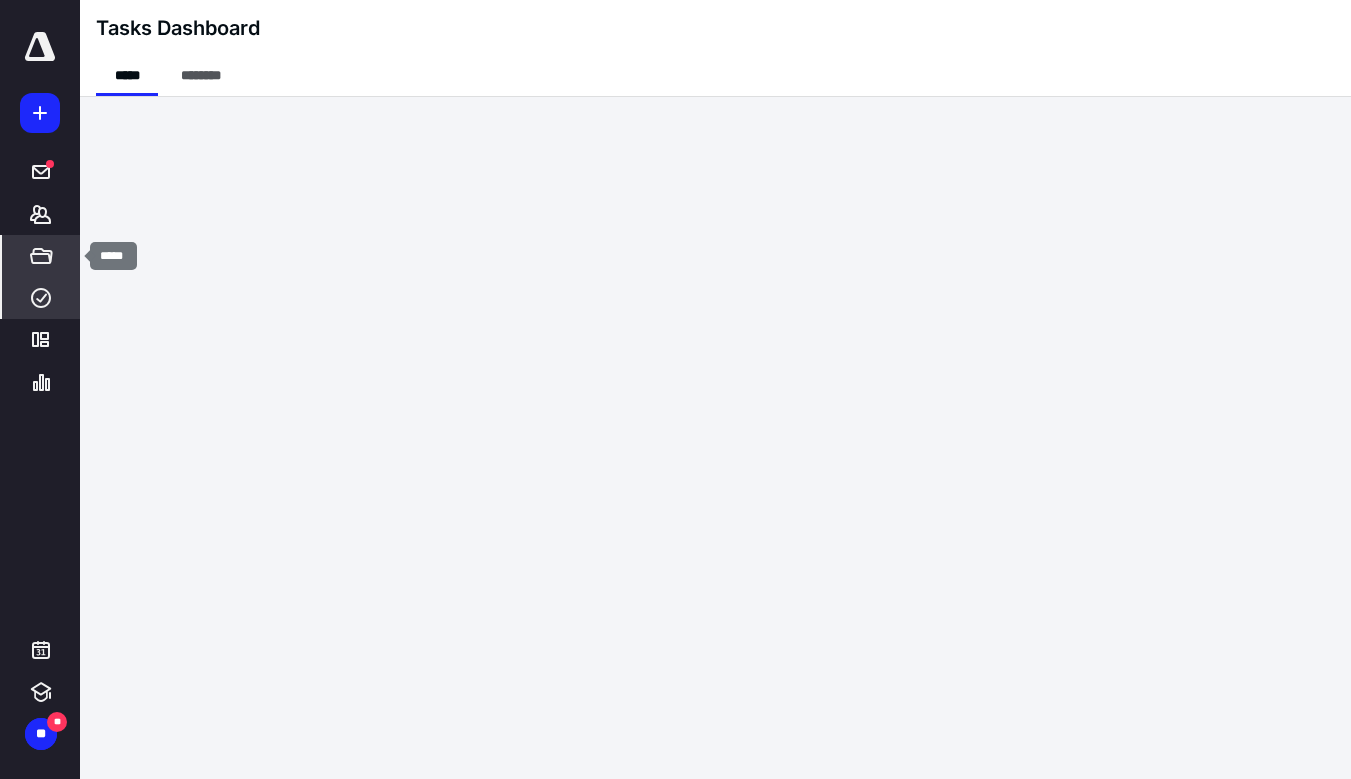 click on "*****" at bounding box center [41, 256] 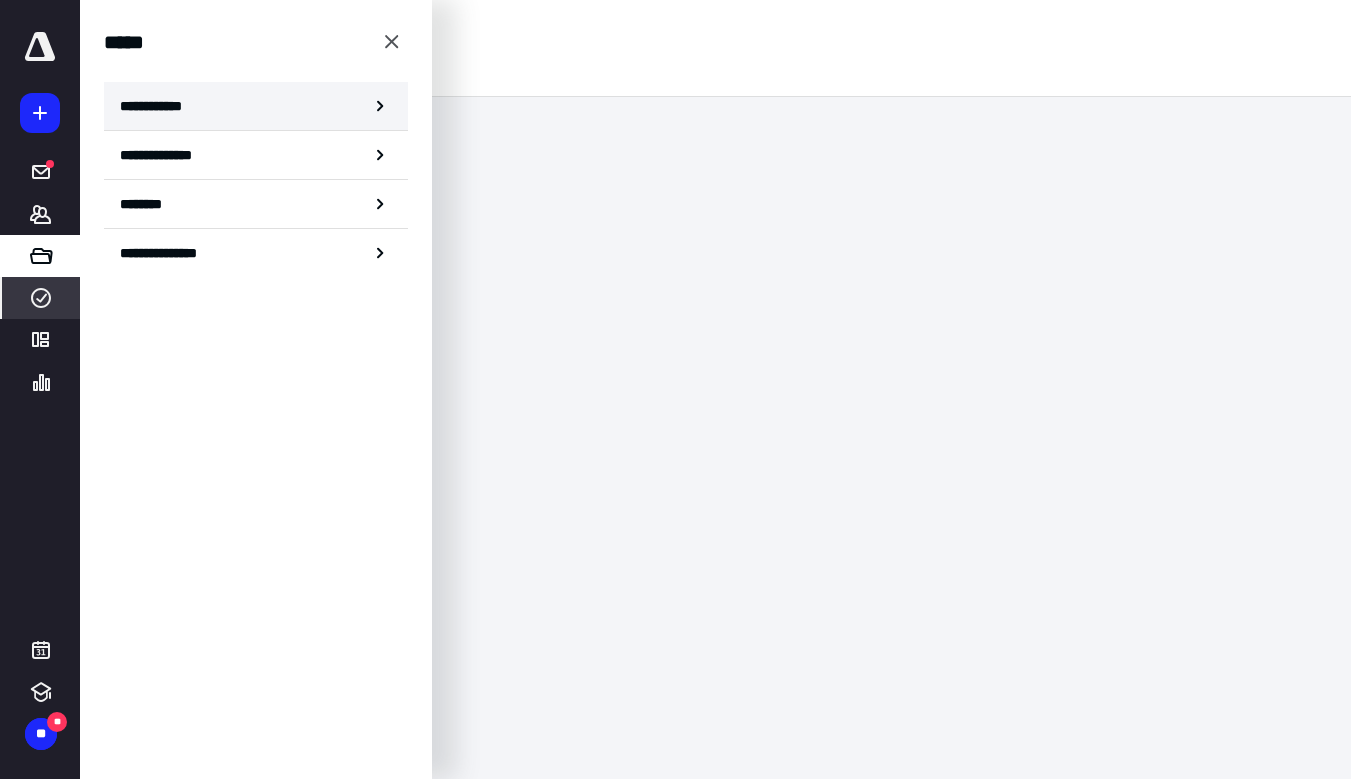 click on "**********" at bounding box center (256, 106) 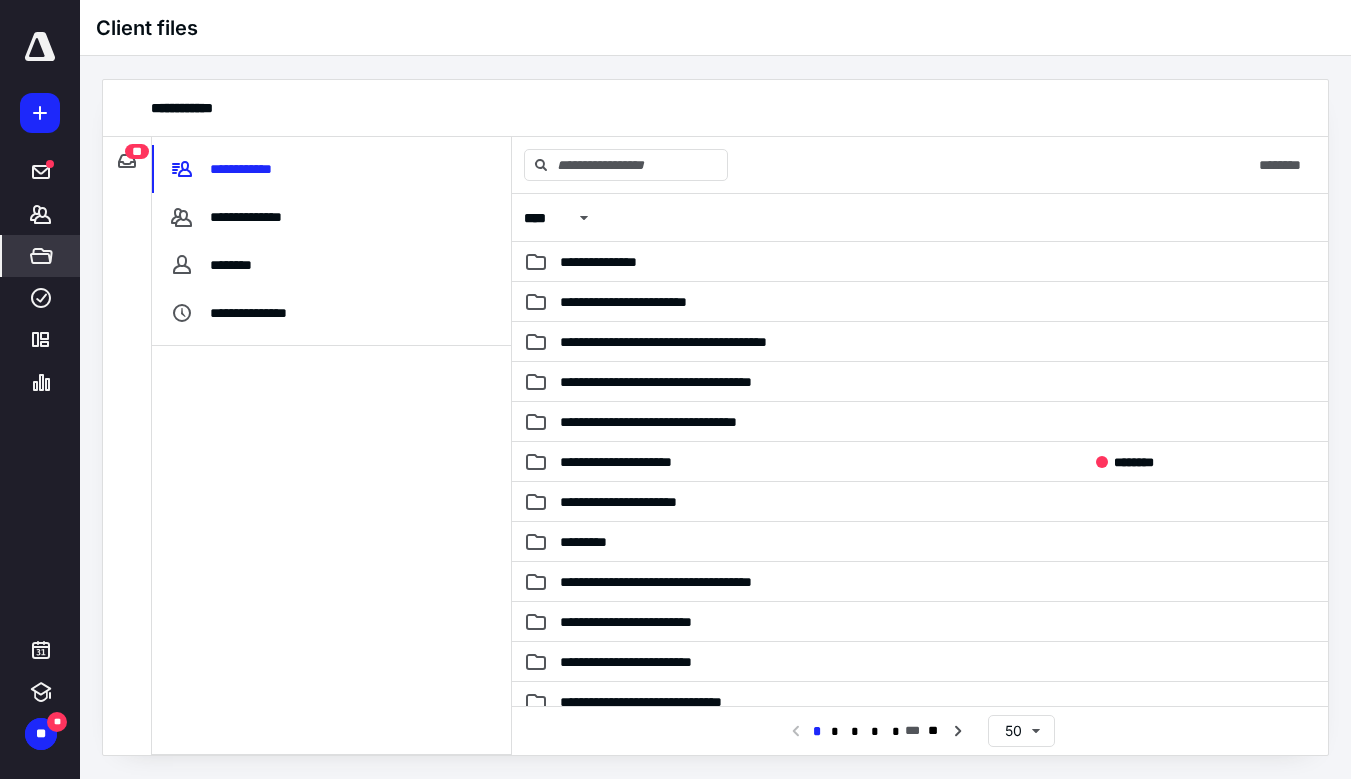 click on "**" at bounding box center [137, 151] 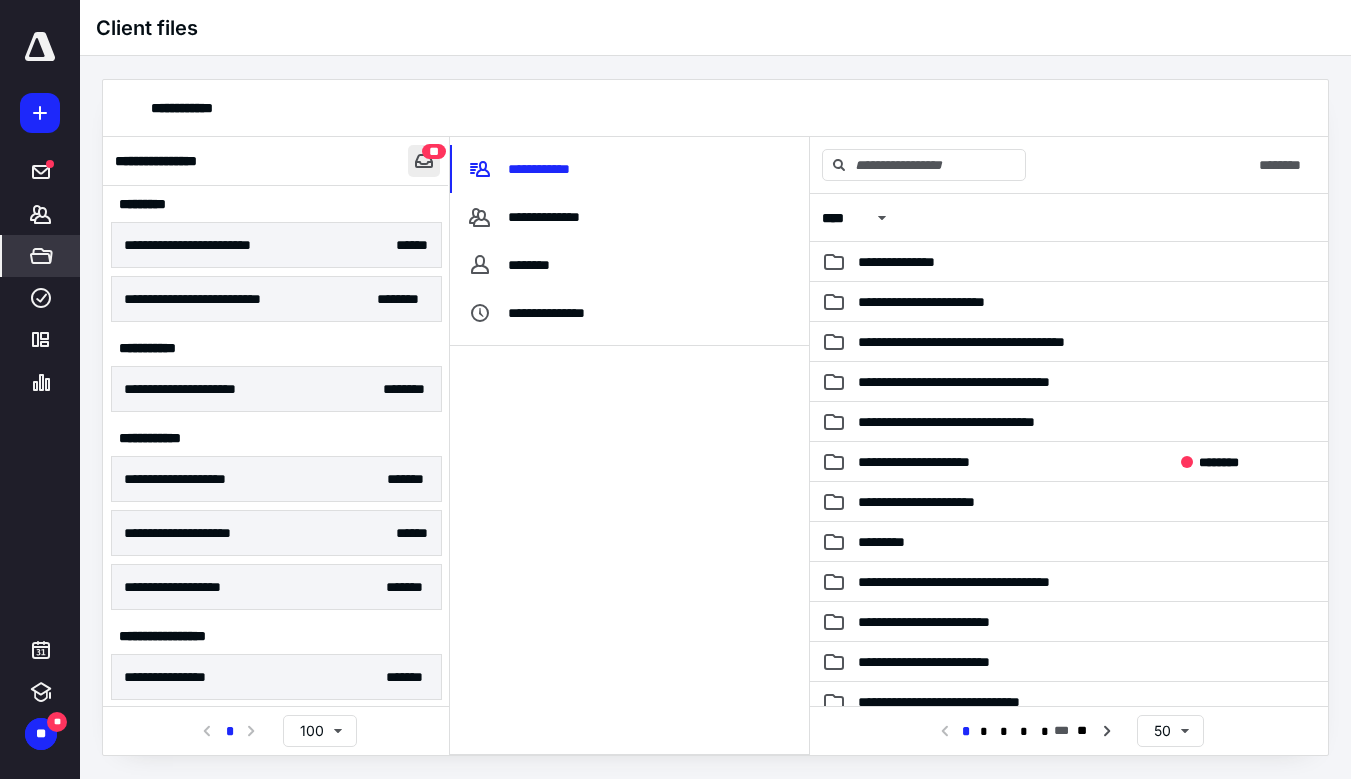 click at bounding box center [424, 161] 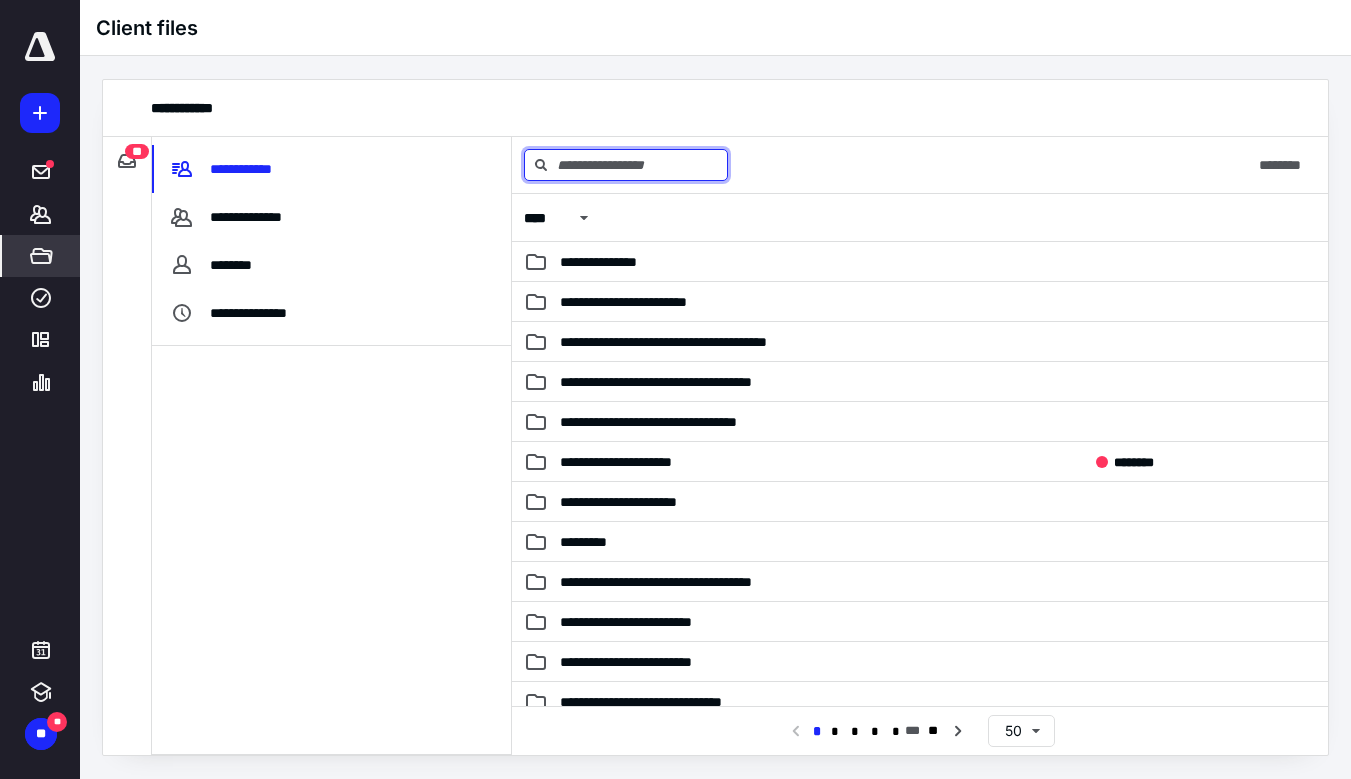 click at bounding box center (626, 165) 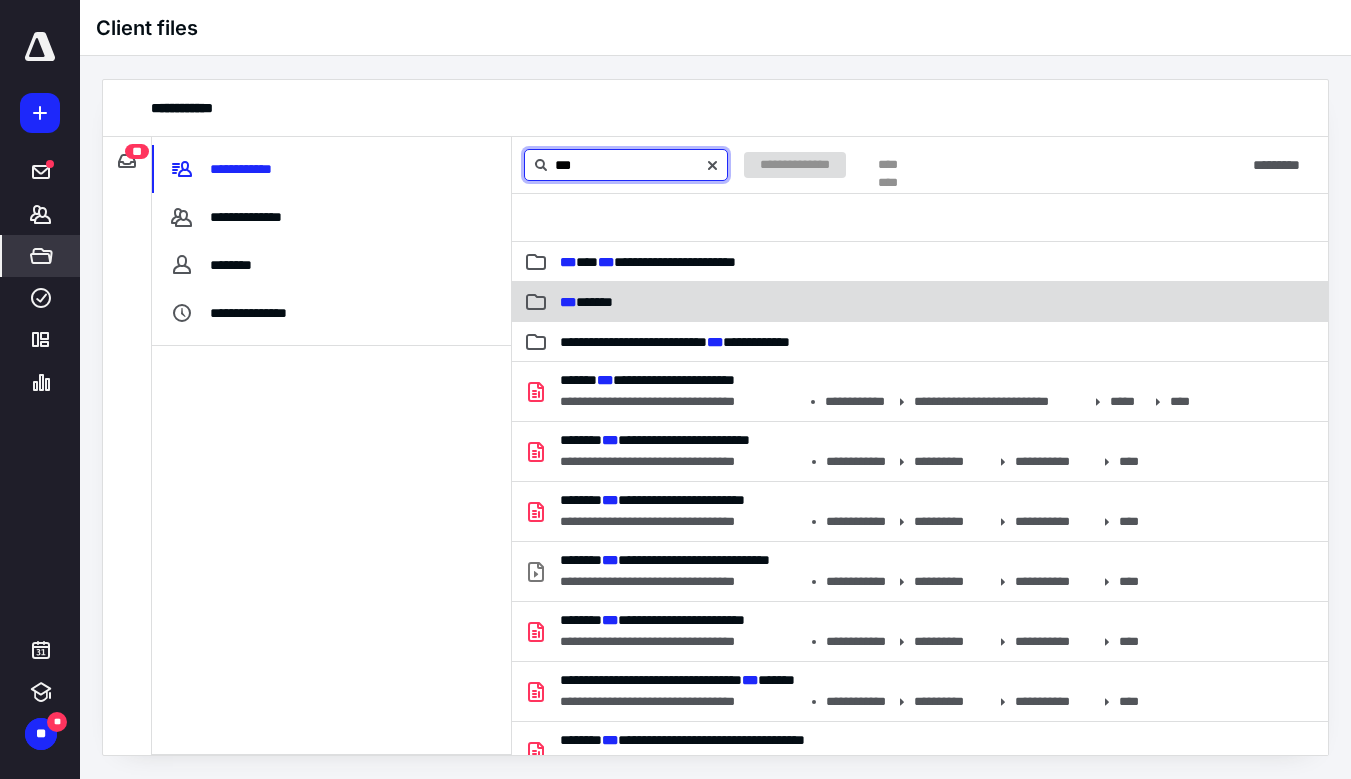 type on "***" 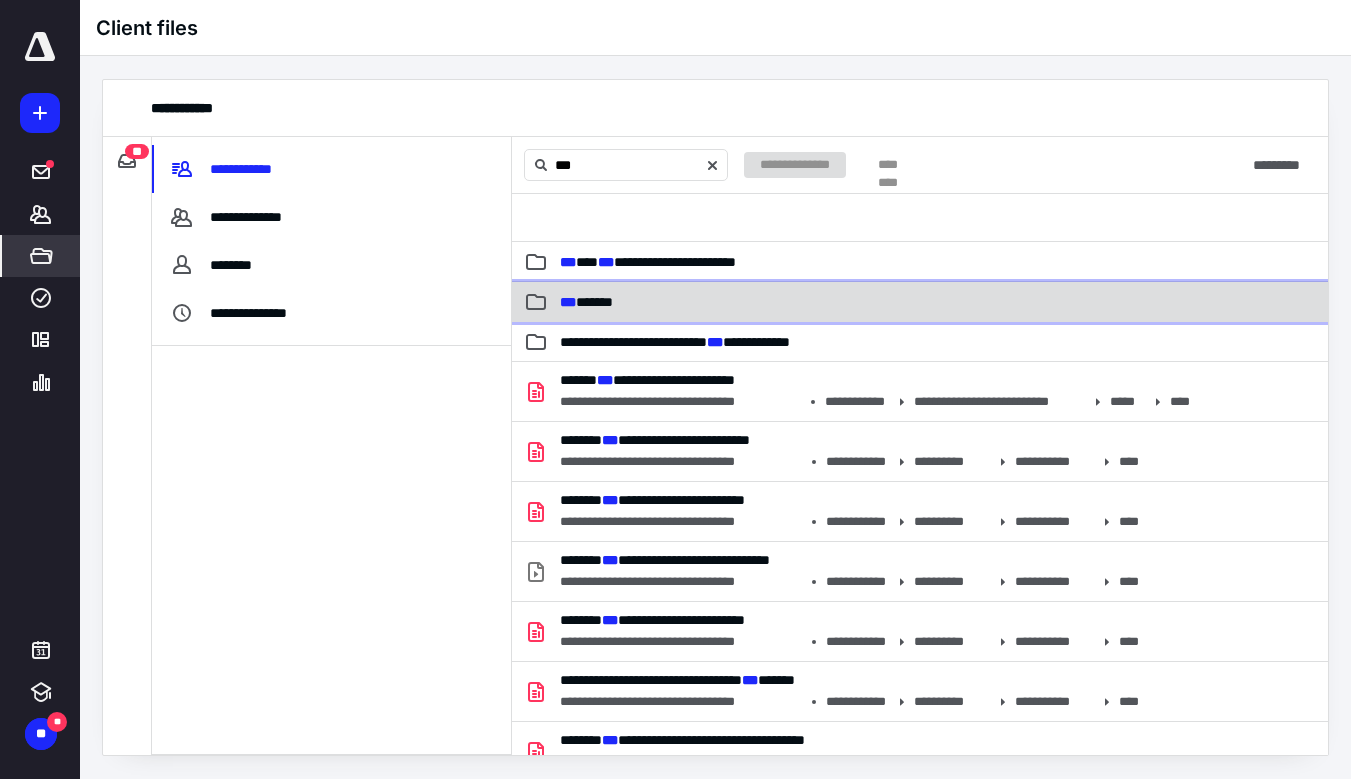 click on "*** *******" at bounding box center (586, 302) 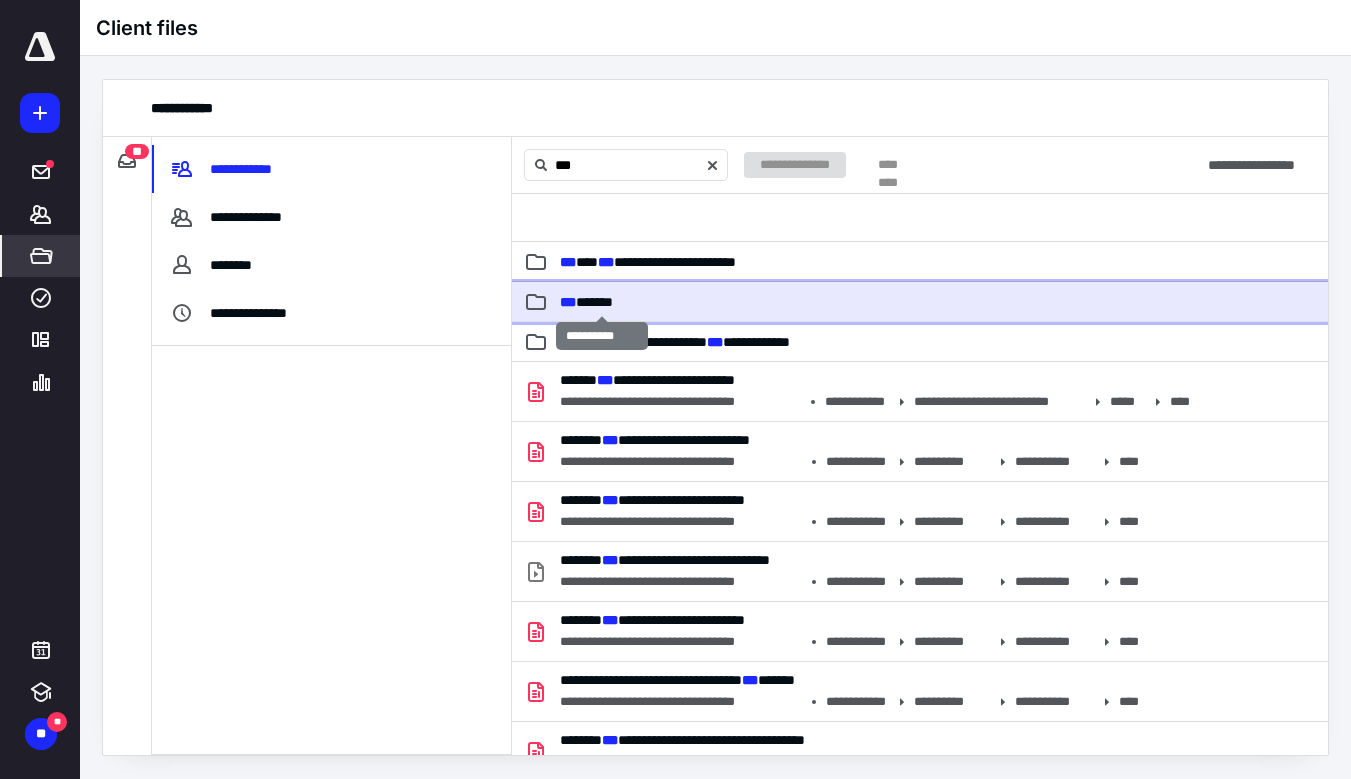 click on "*** *******" at bounding box center (586, 302) 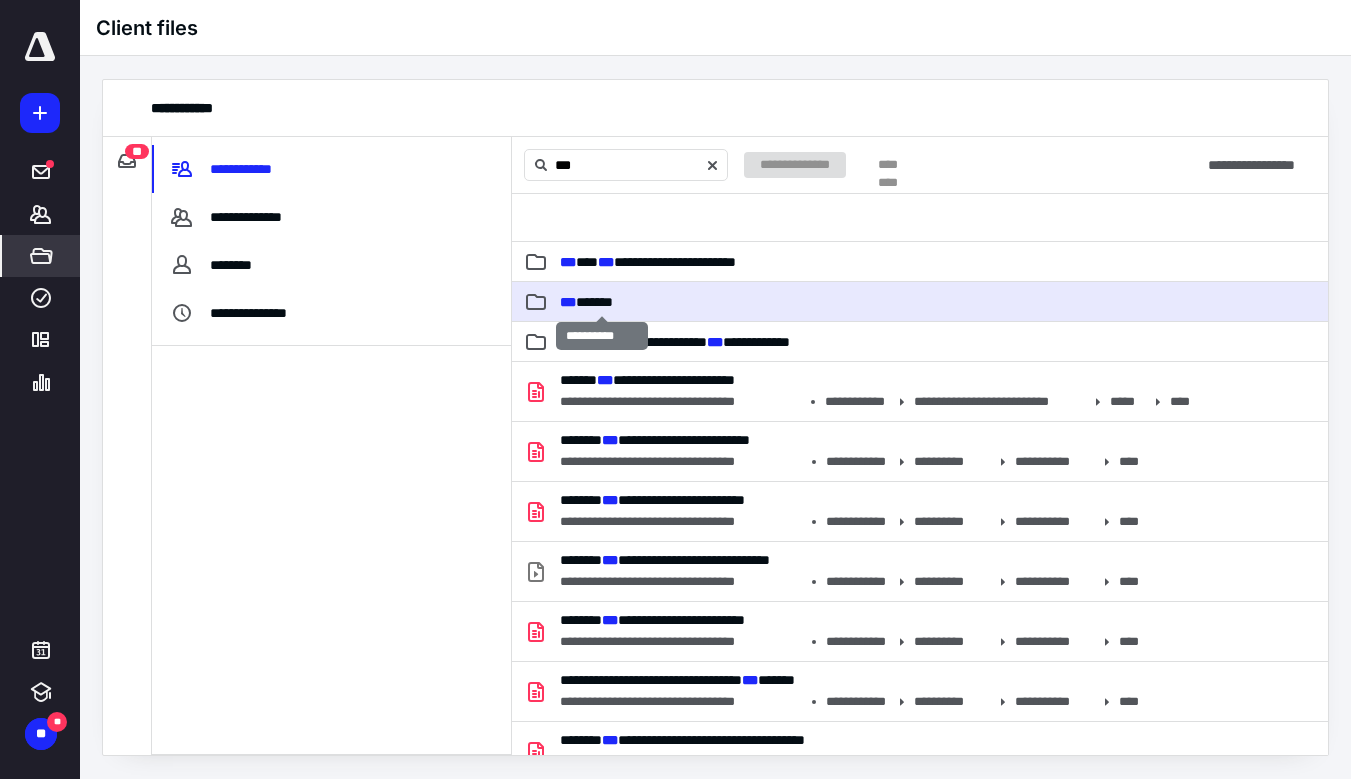 type 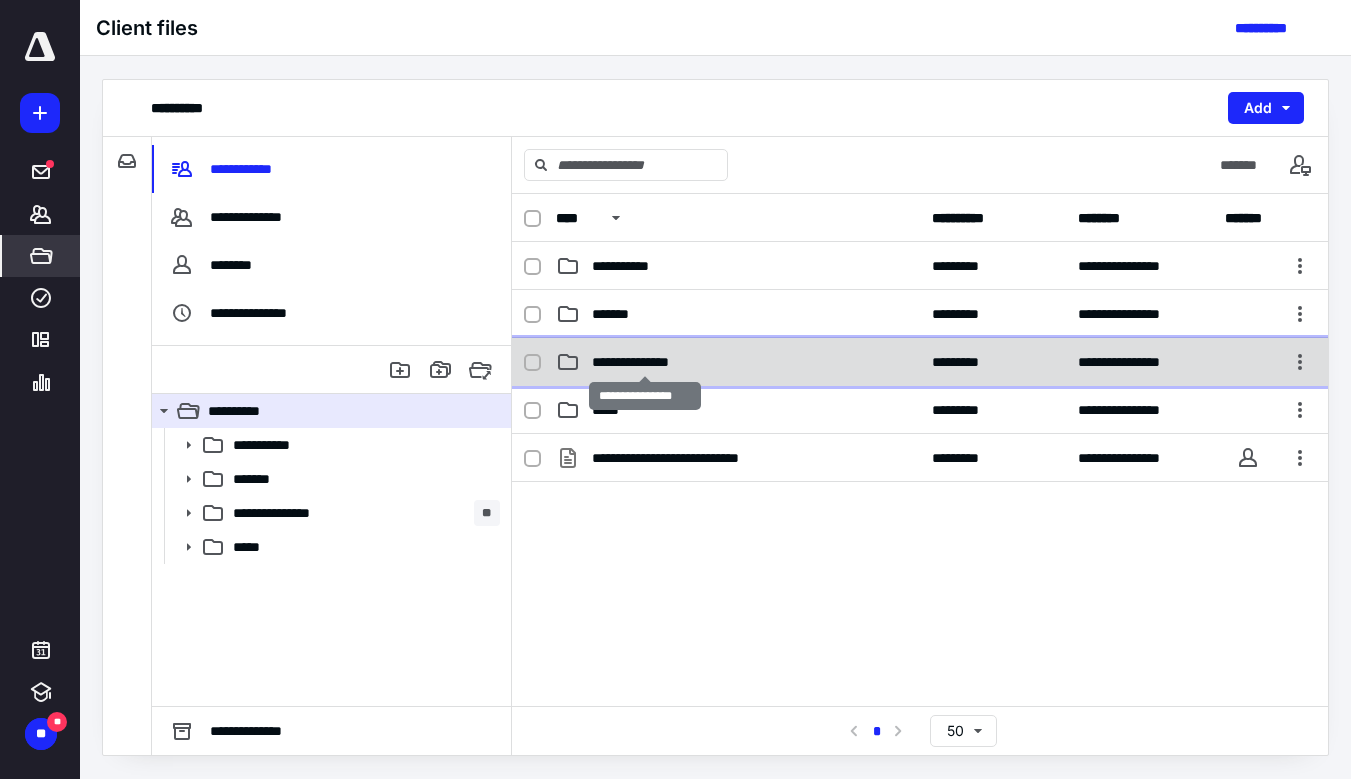 click on "**********" at bounding box center [645, 362] 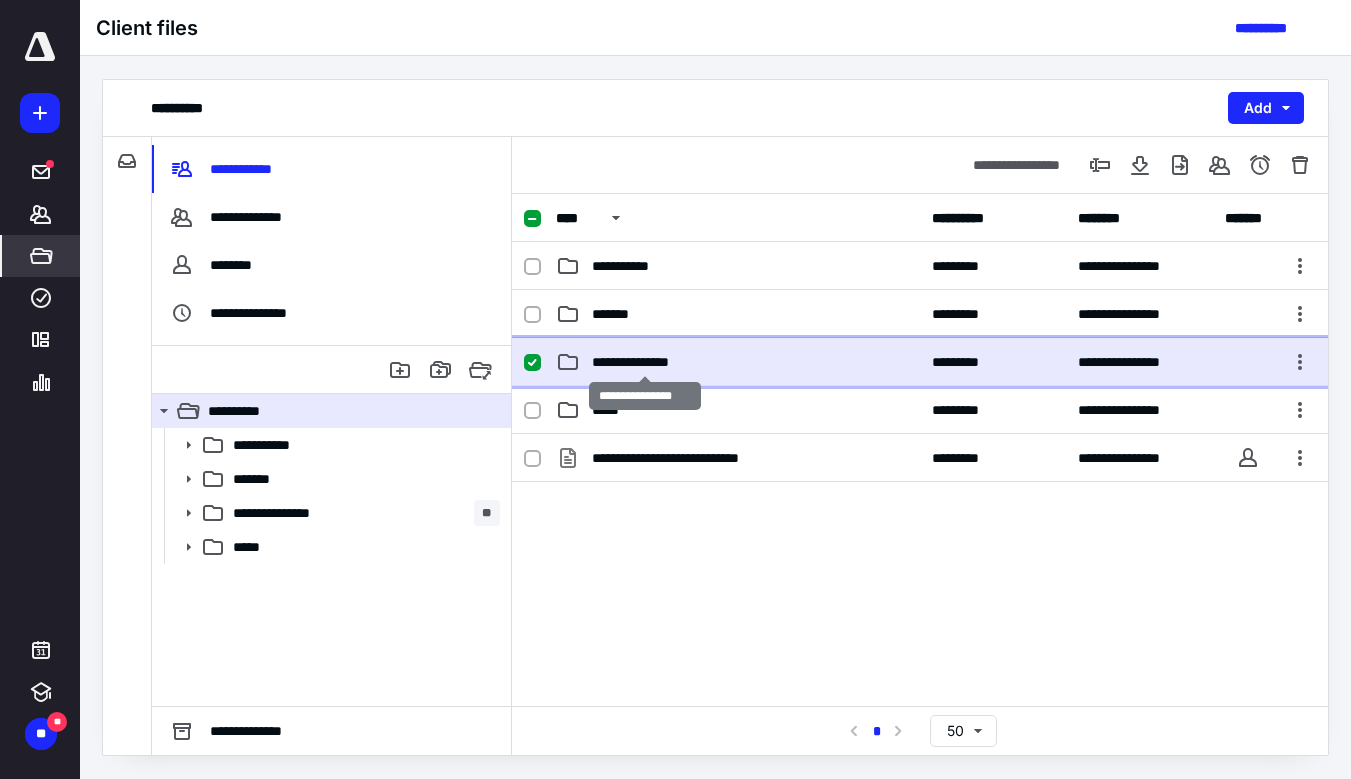 click on "**********" at bounding box center (645, 362) 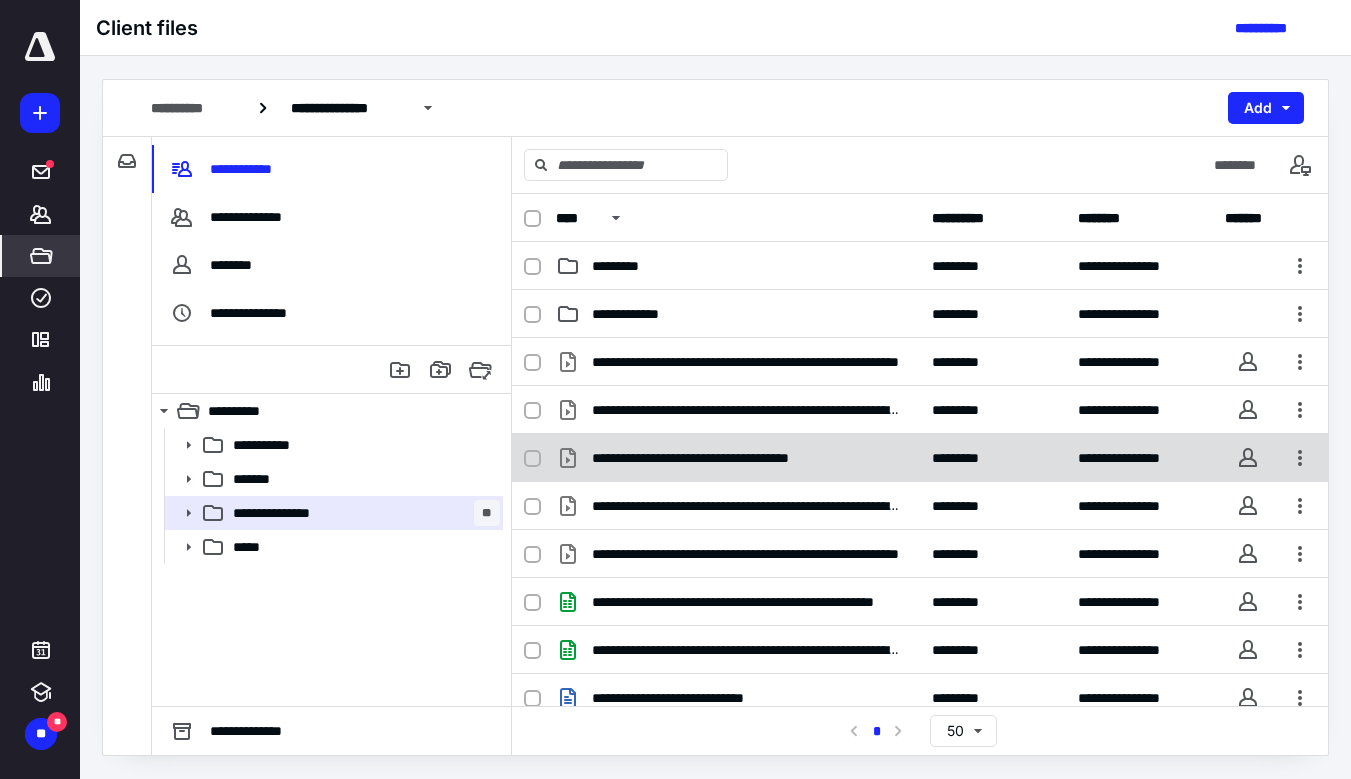 scroll, scrollTop: 160, scrollLeft: 0, axis: vertical 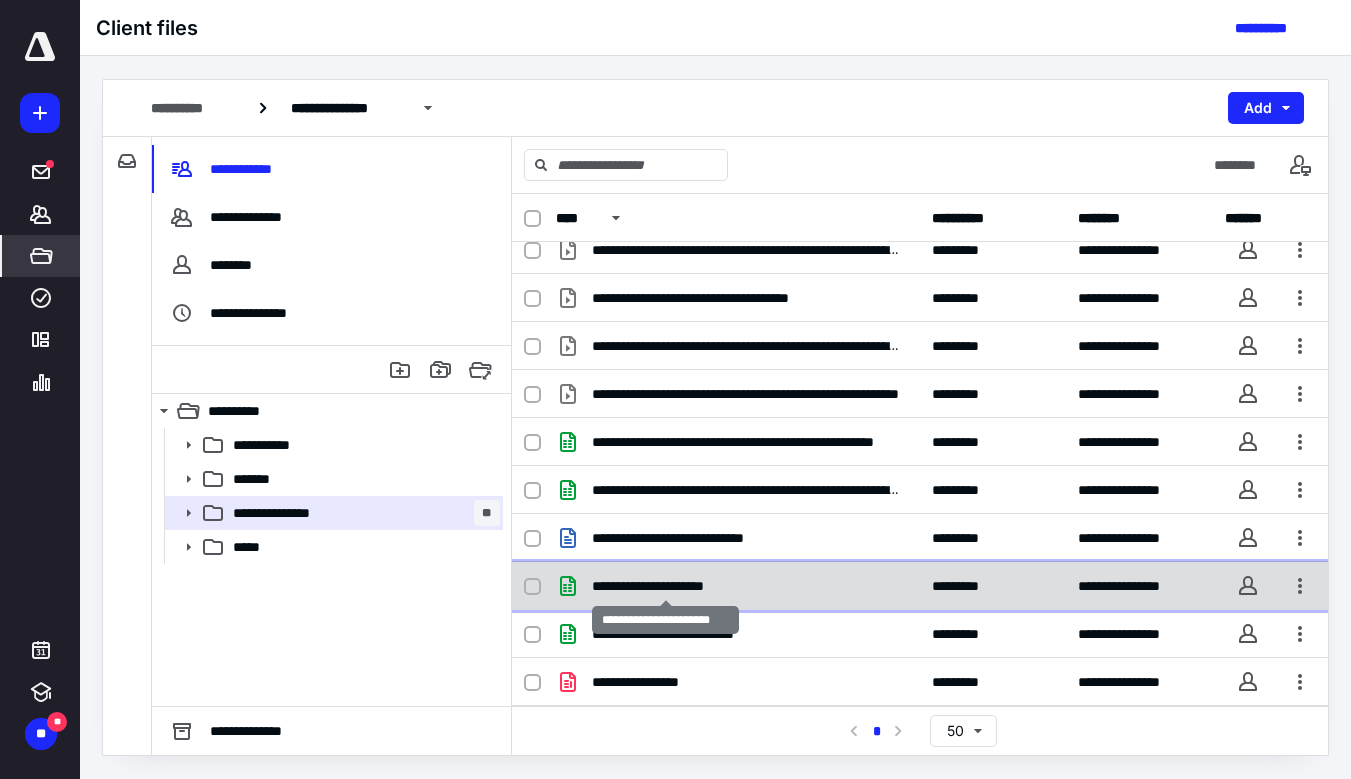 checkbox on "true" 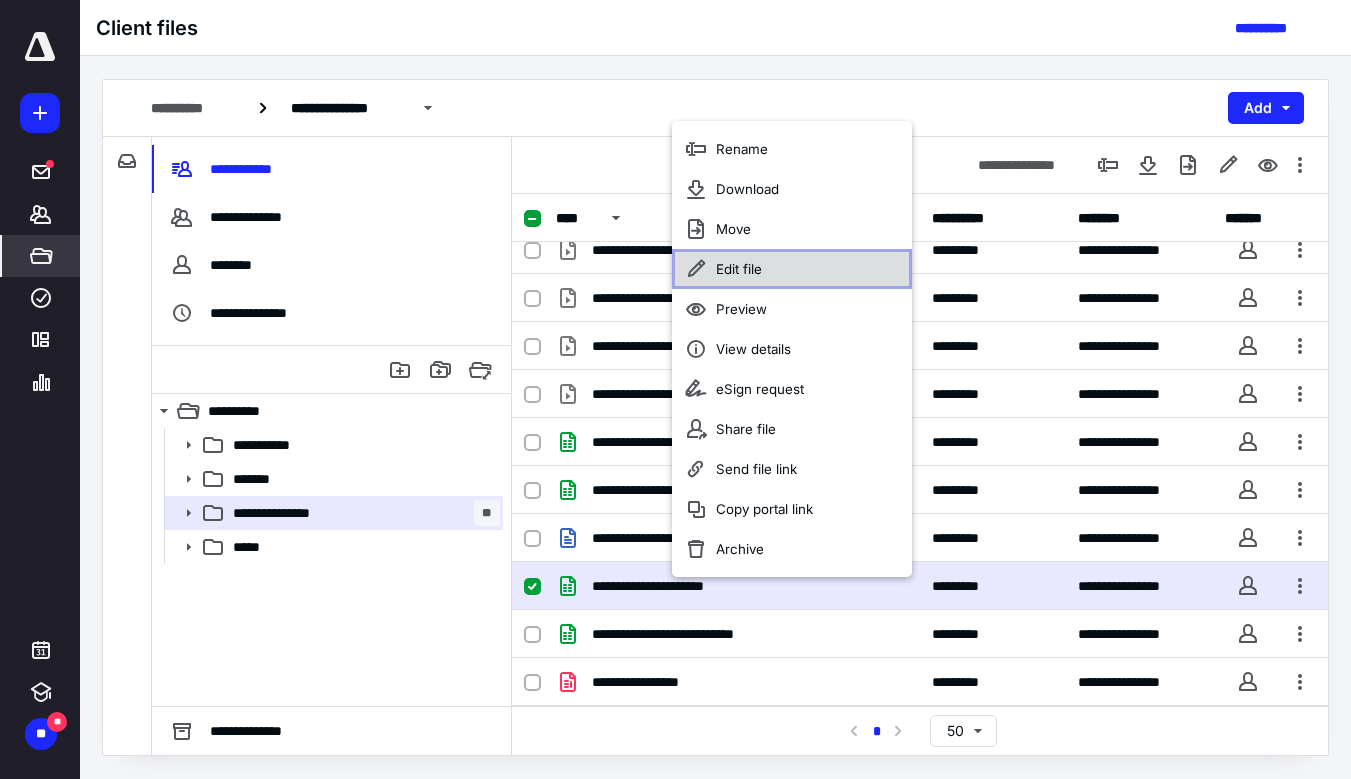 click on "Edit file" at bounding box center (792, 269) 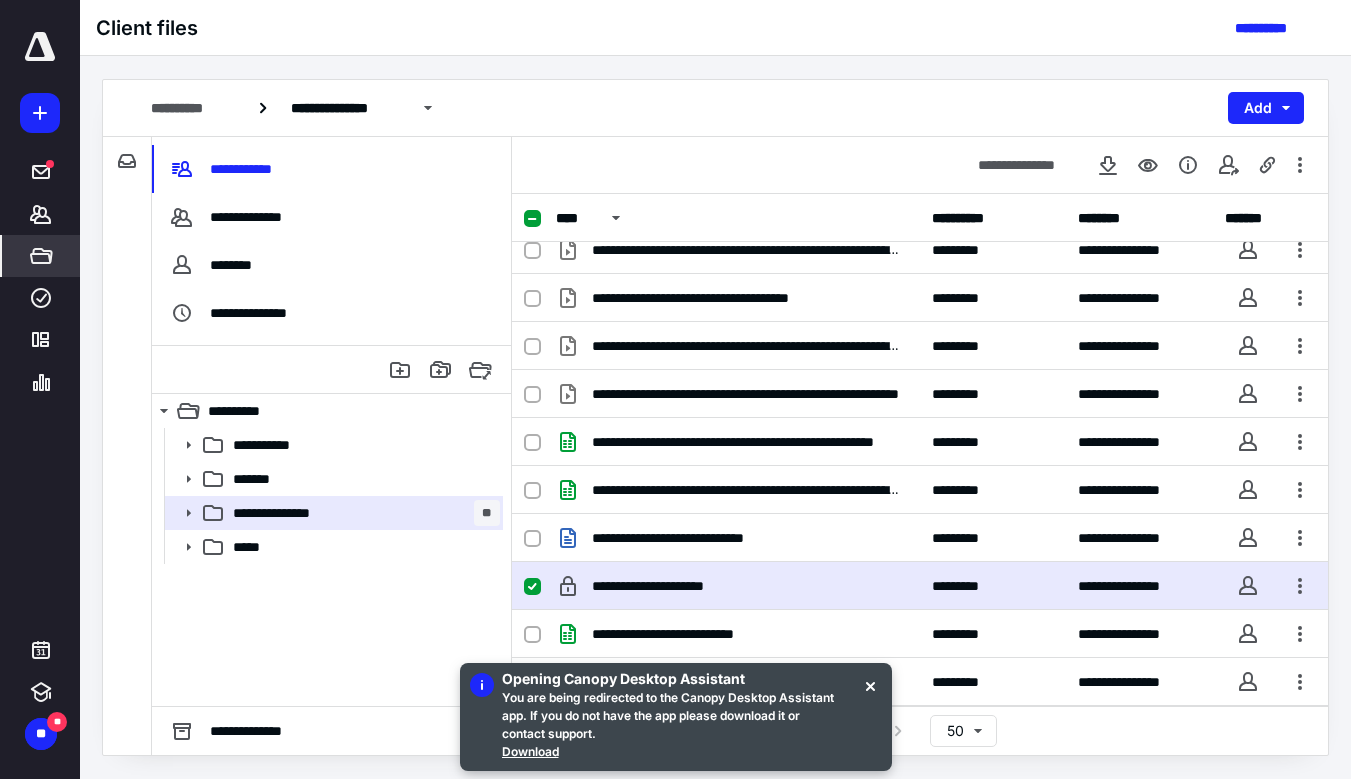 click on "**********" at bounding box center [715, 417] 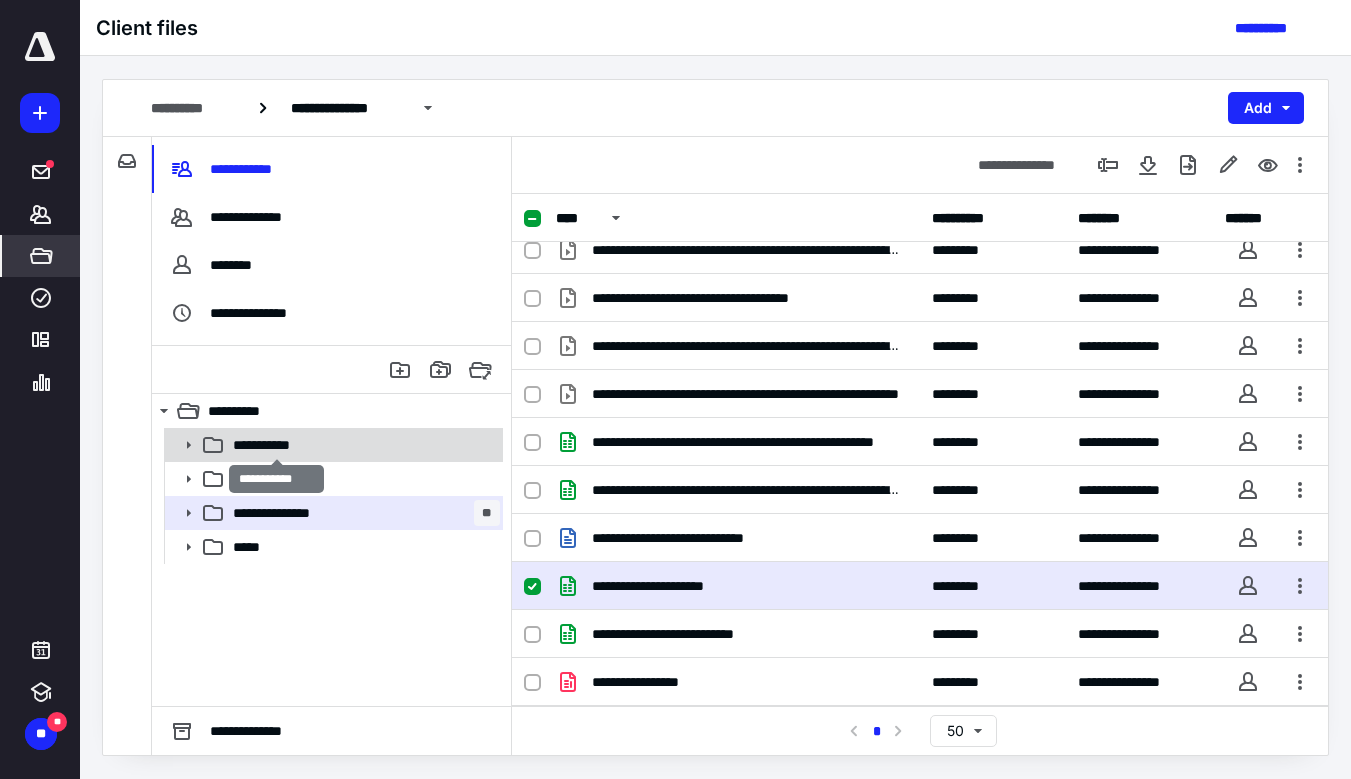 click on "**********" at bounding box center (276, 445) 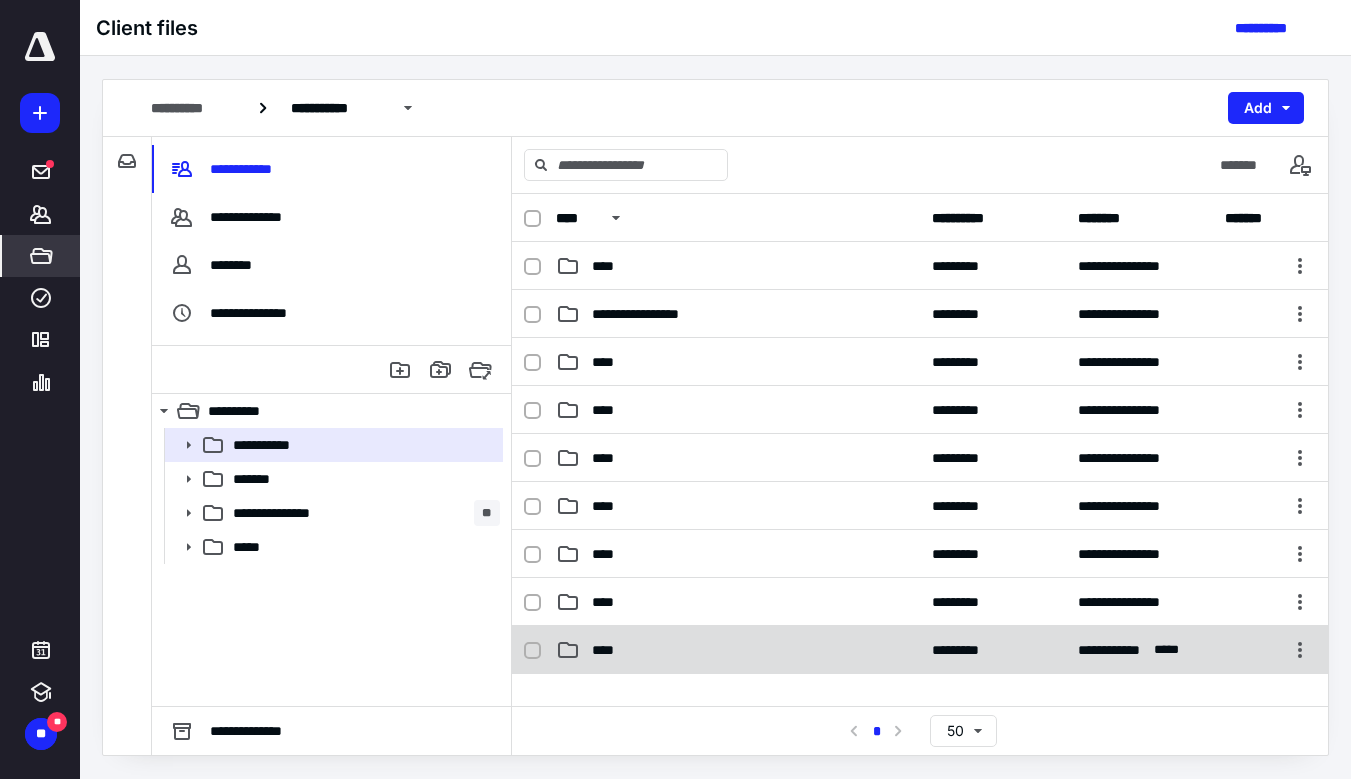 click on "****" at bounding box center [738, 650] 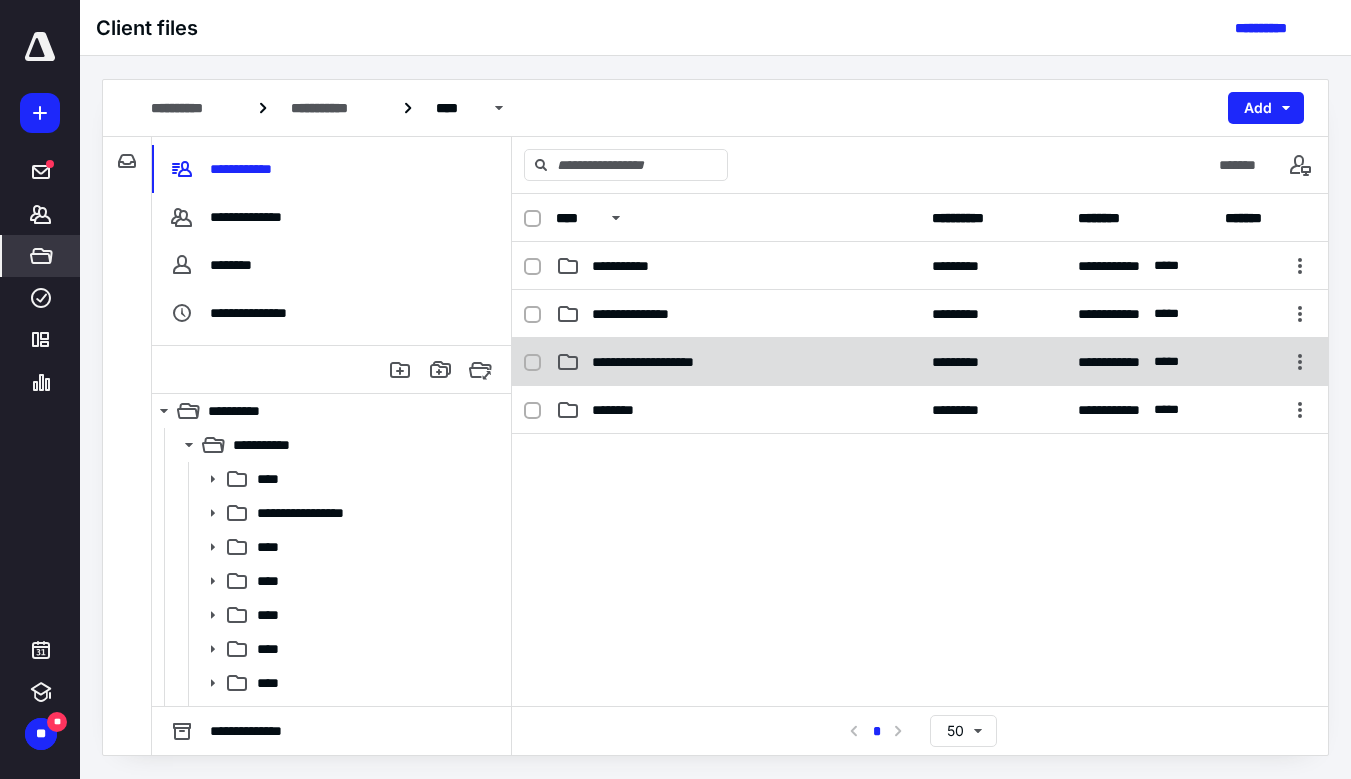 click on "**********" at bounding box center [738, 362] 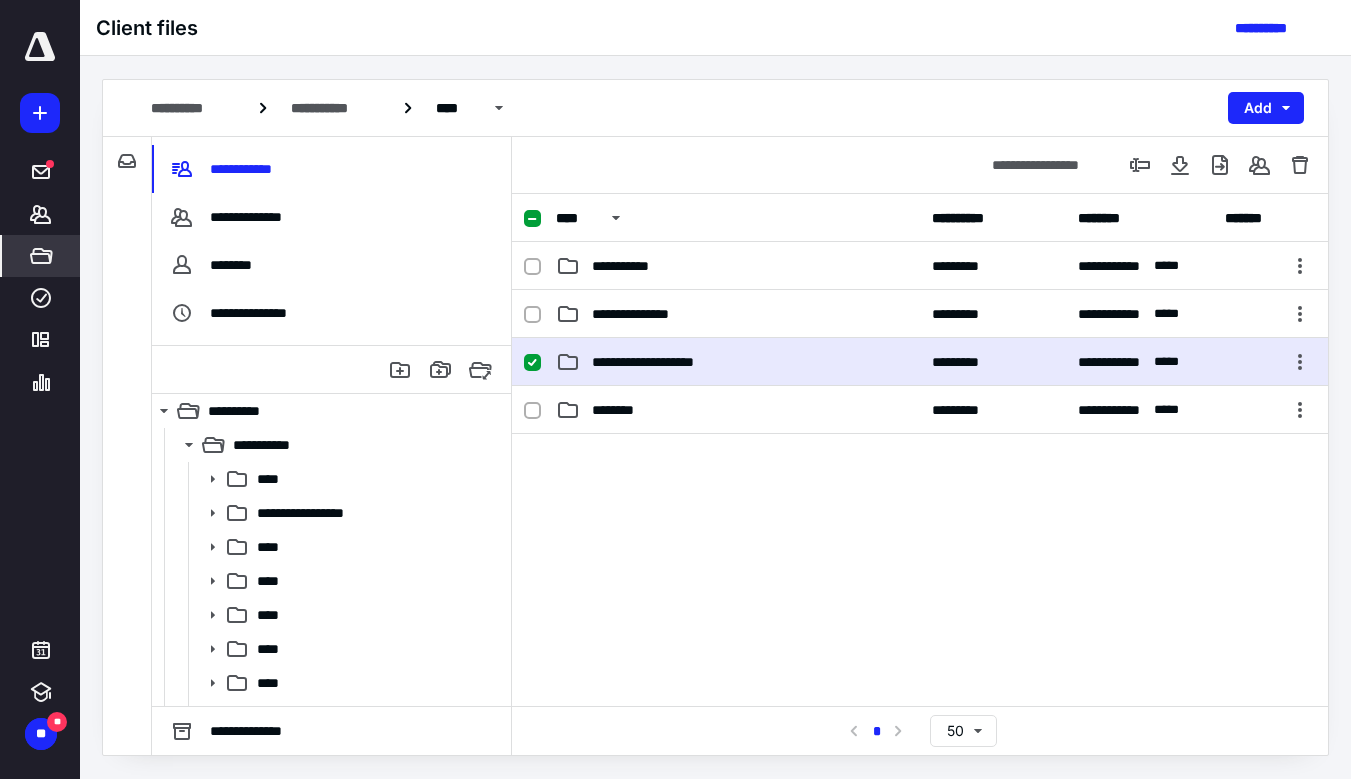click on "**********" at bounding box center (738, 362) 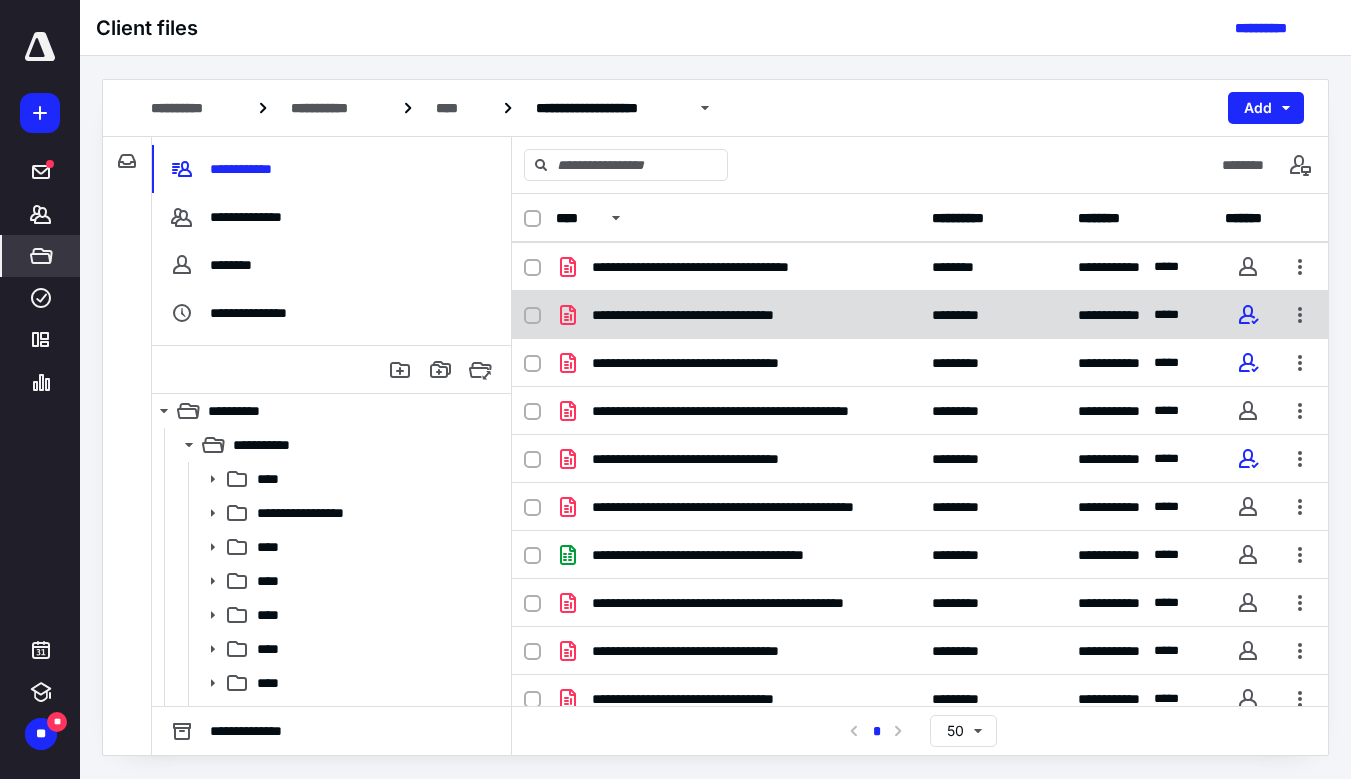 scroll, scrollTop: 160, scrollLeft: 0, axis: vertical 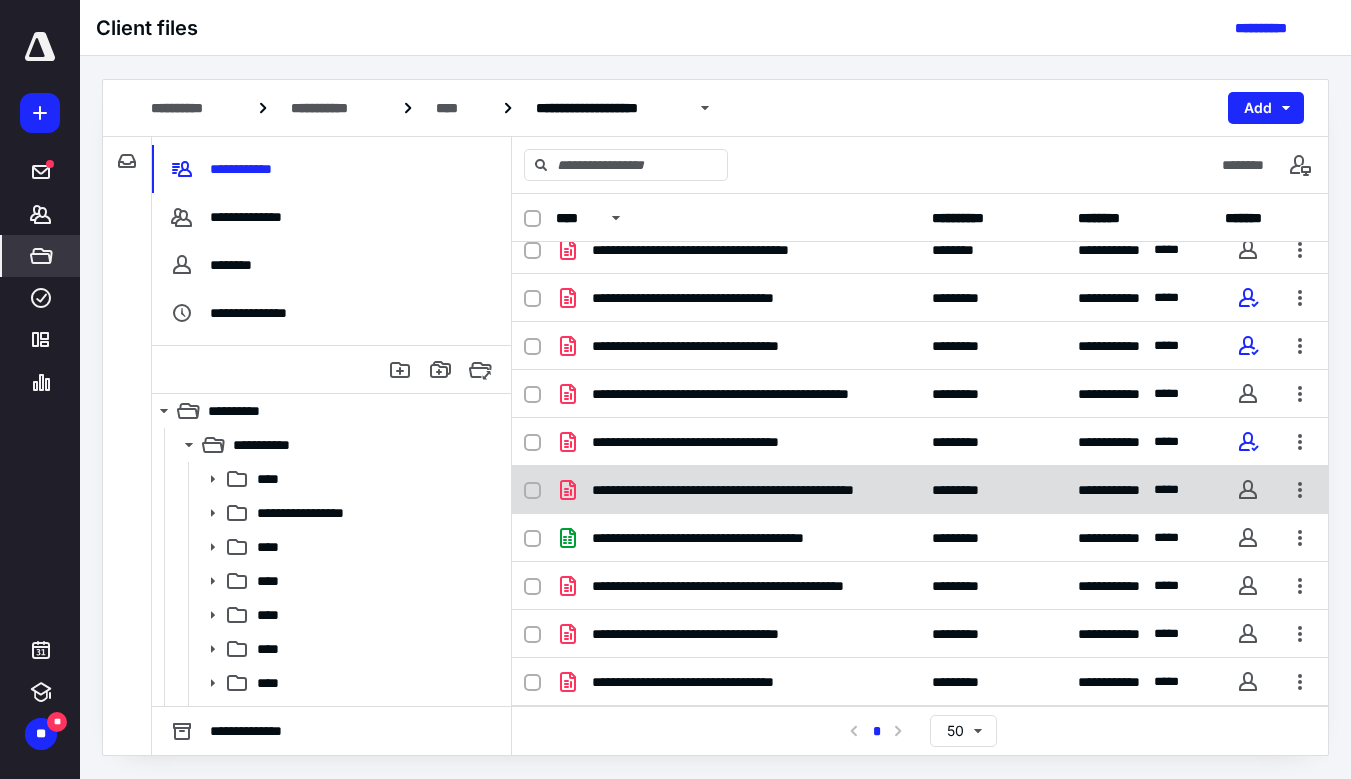 click on "**********" at bounding box center [746, 490] 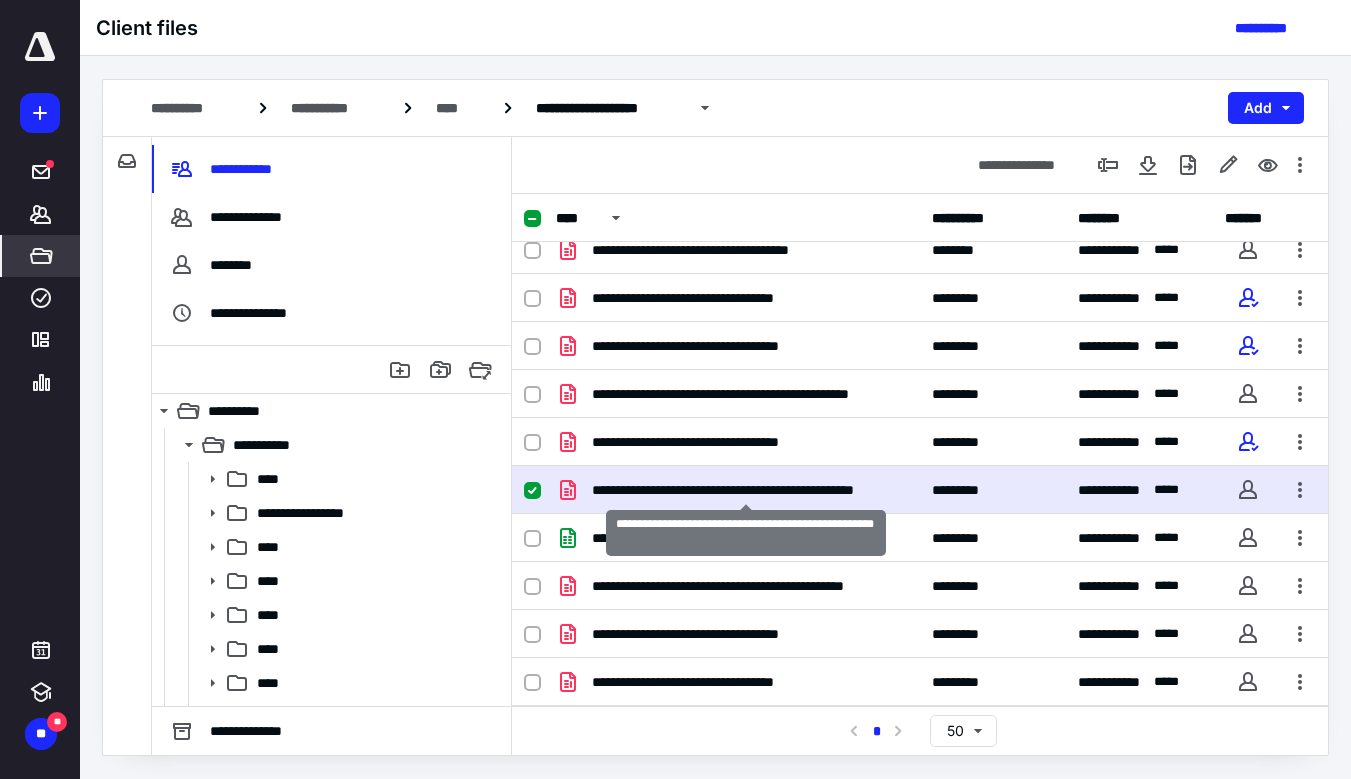 click on "**********" at bounding box center [746, 490] 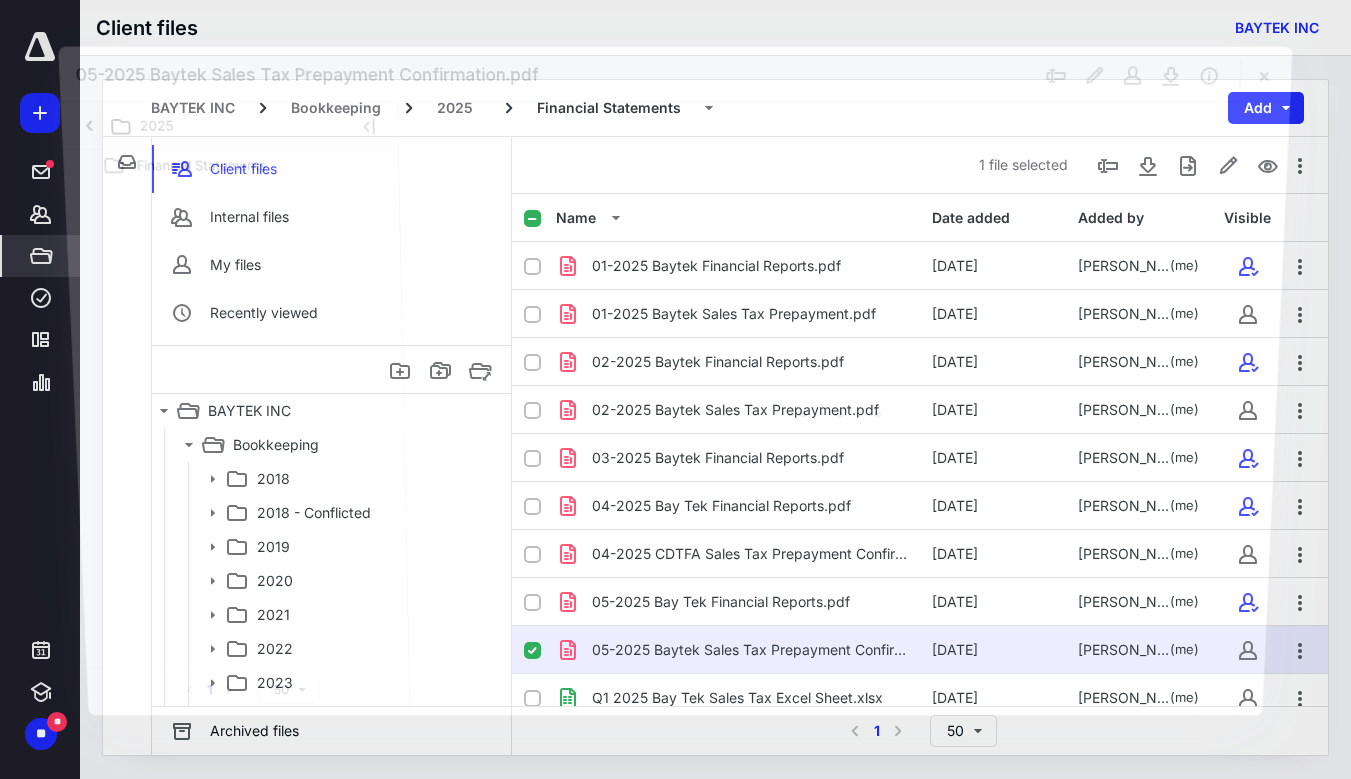 scroll, scrollTop: 160, scrollLeft: 0, axis: vertical 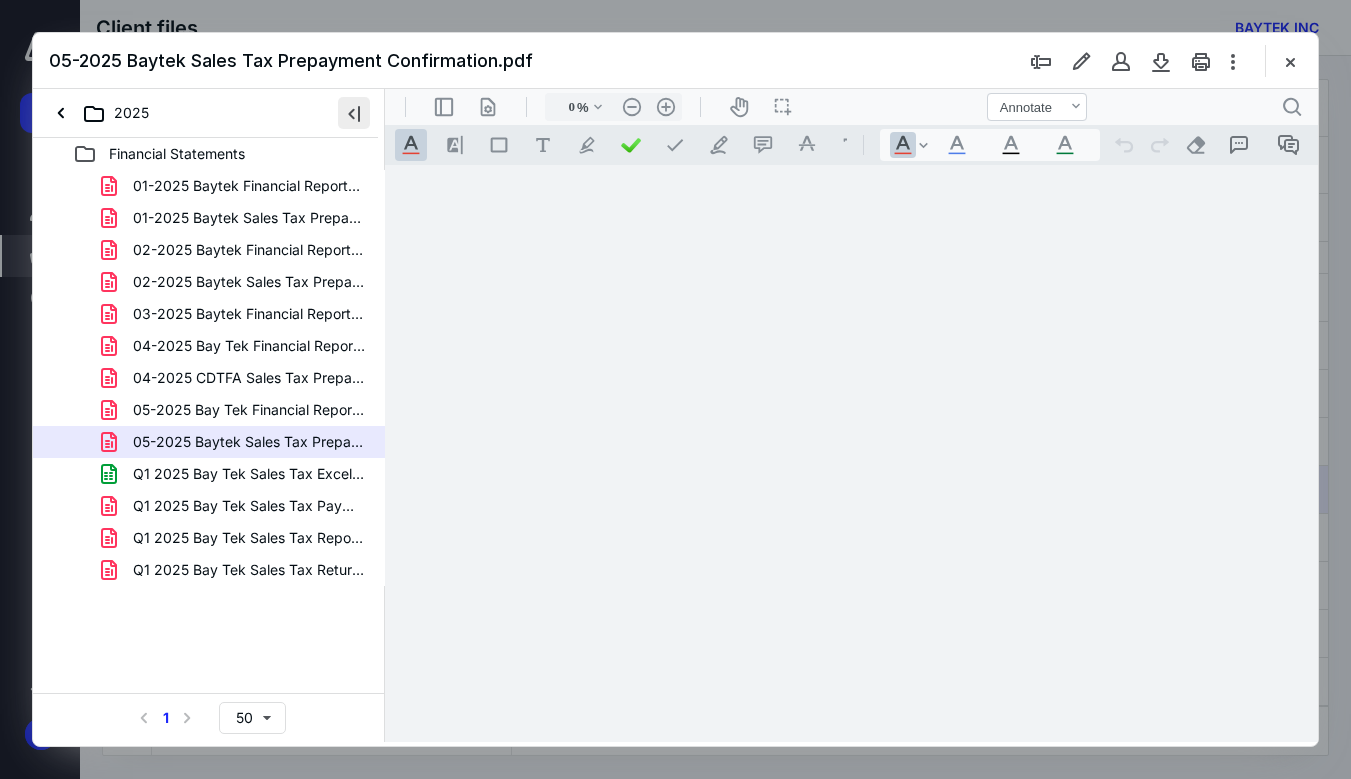 type on "73" 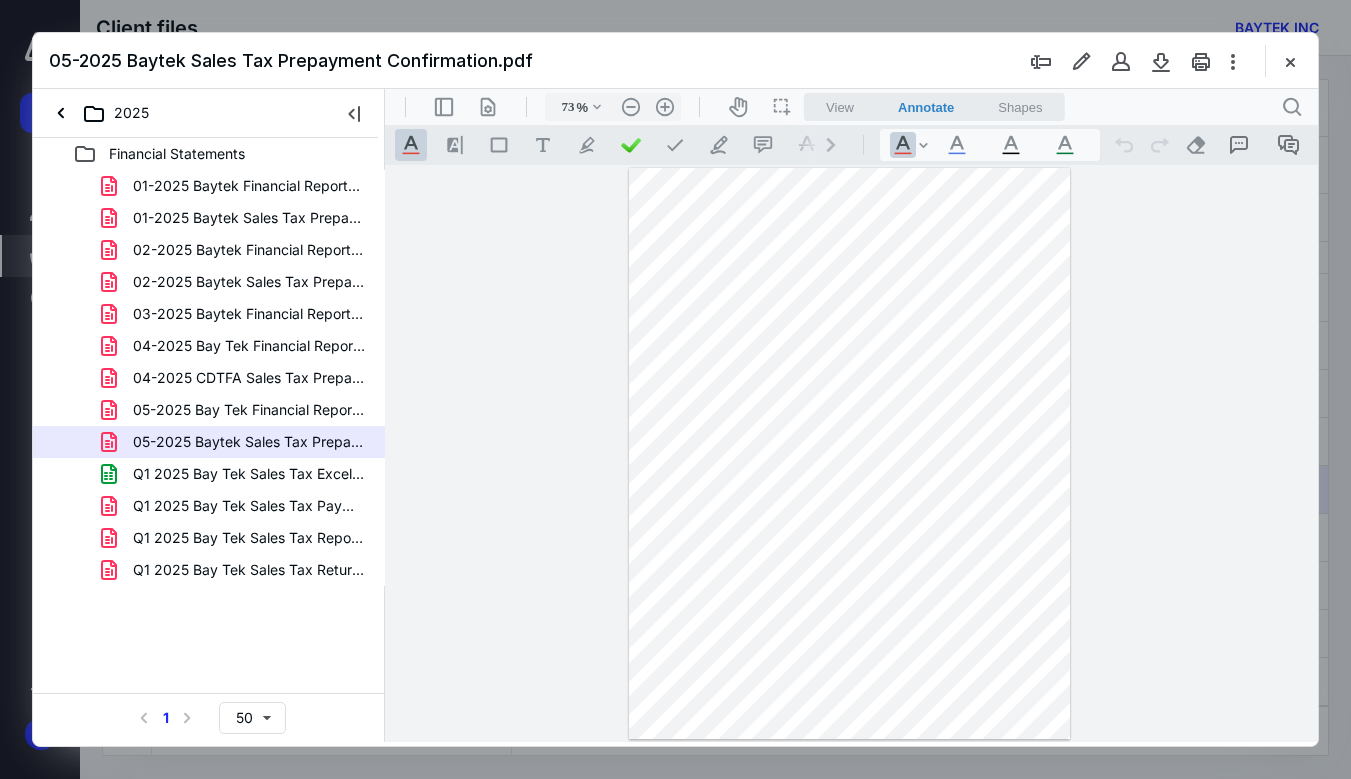 click at bounding box center (849, 453) 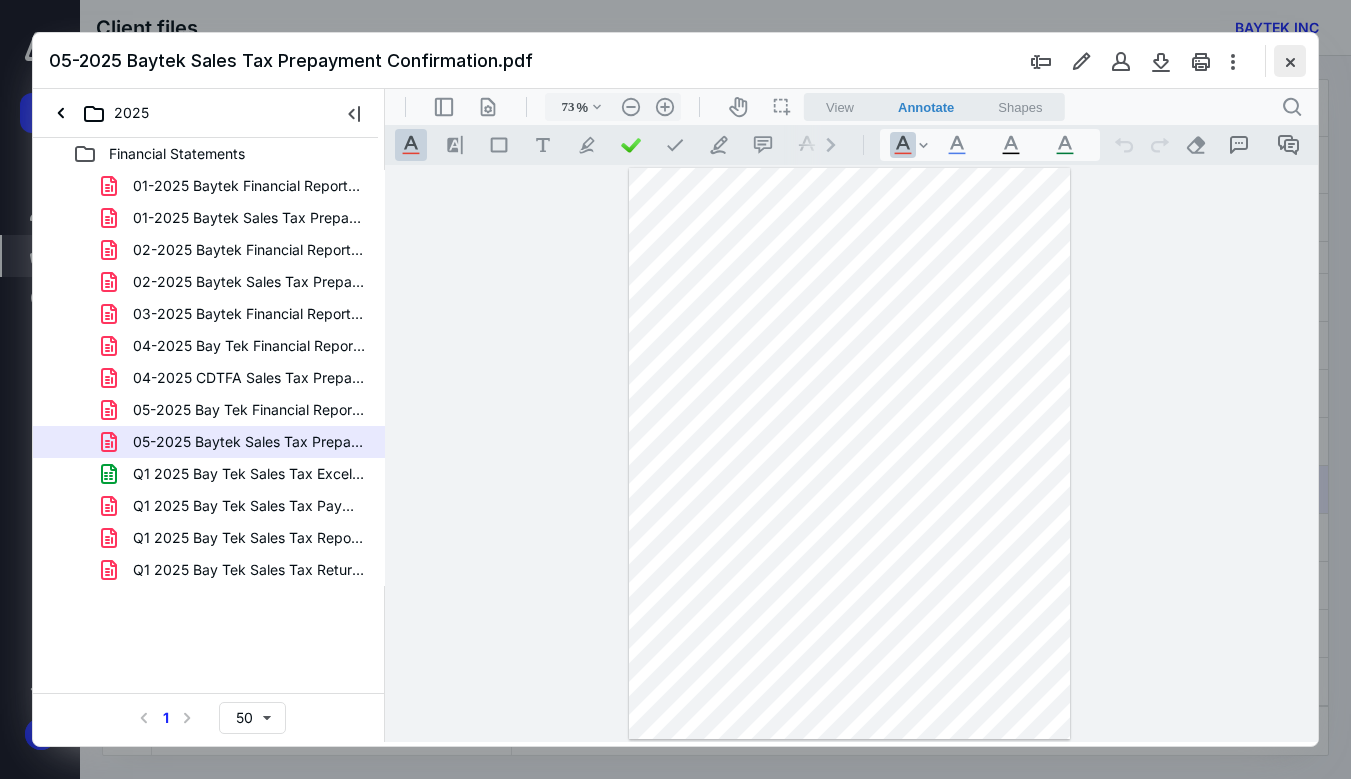 click at bounding box center (1290, 61) 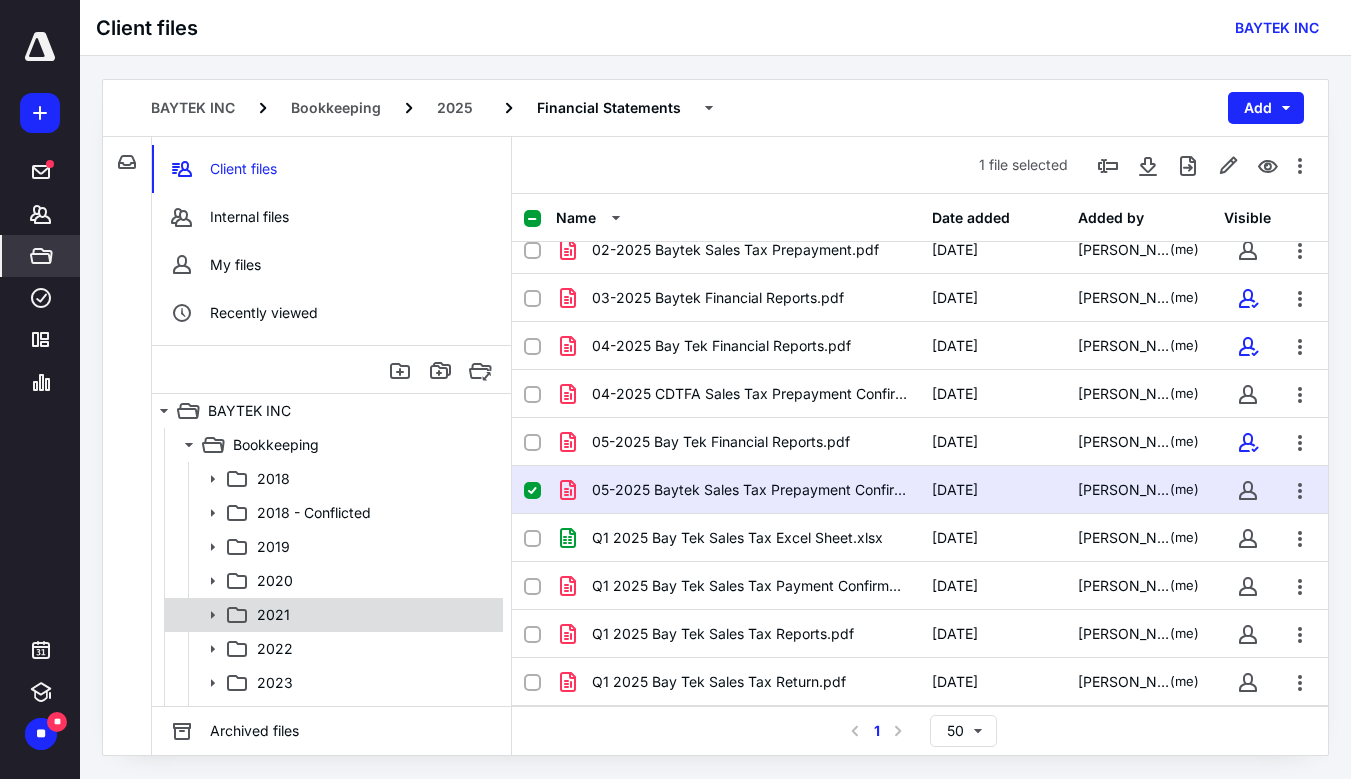 scroll, scrollTop: 300, scrollLeft: 0, axis: vertical 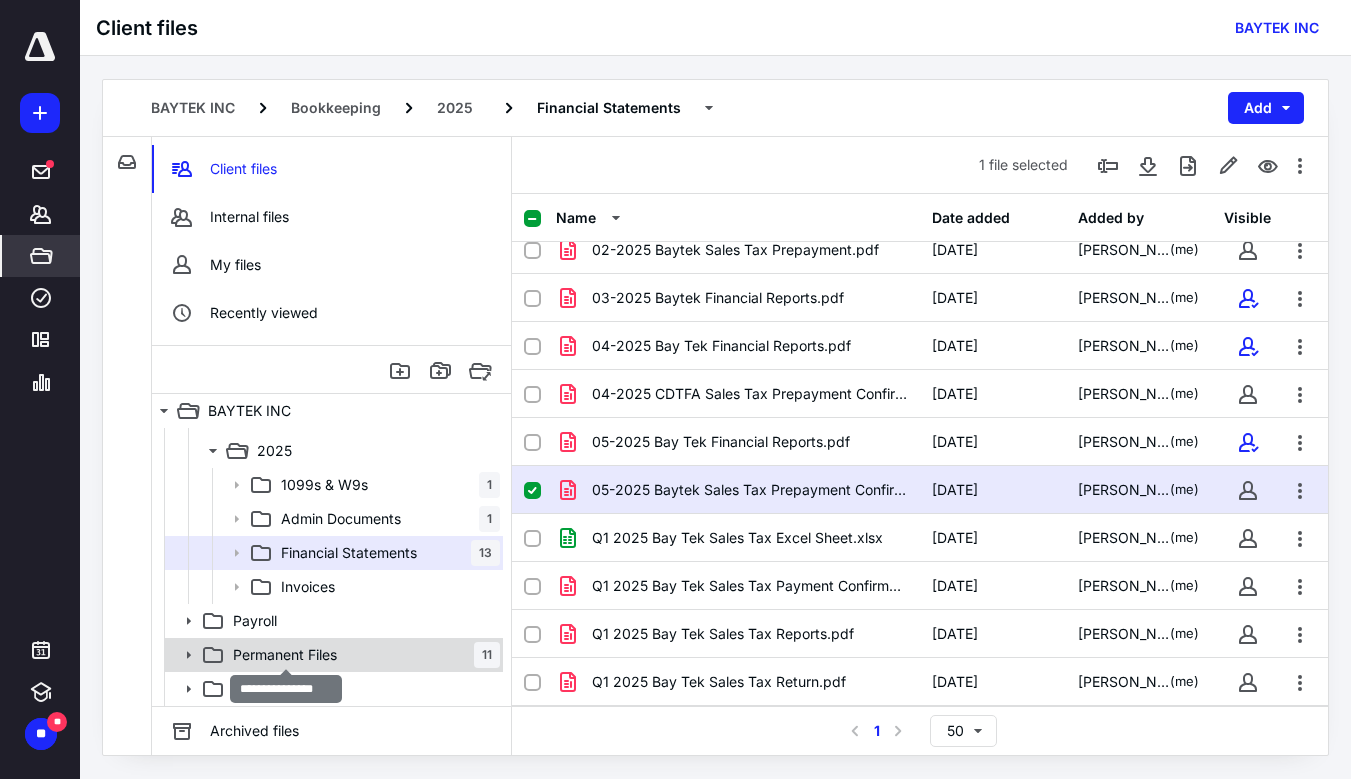 click on "Permanent Files" at bounding box center (285, 655) 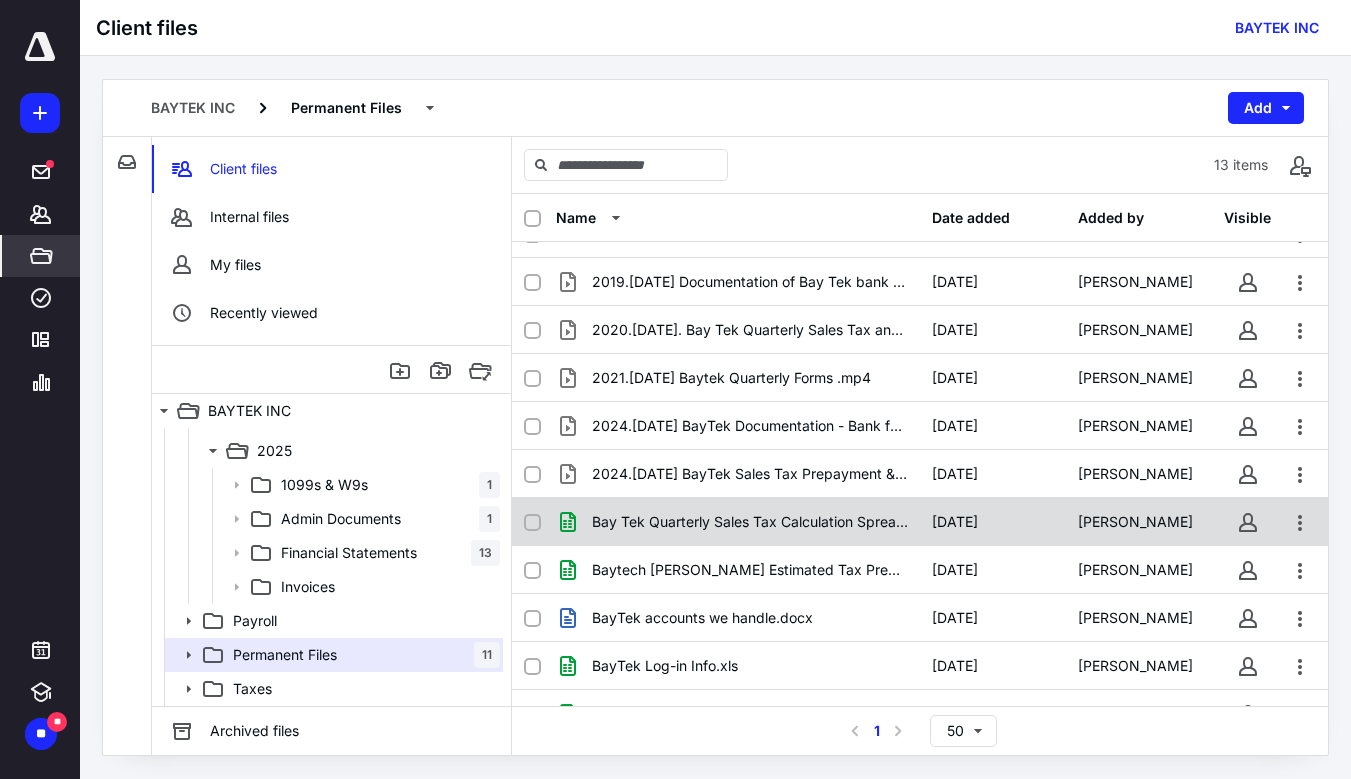 scroll, scrollTop: 160, scrollLeft: 0, axis: vertical 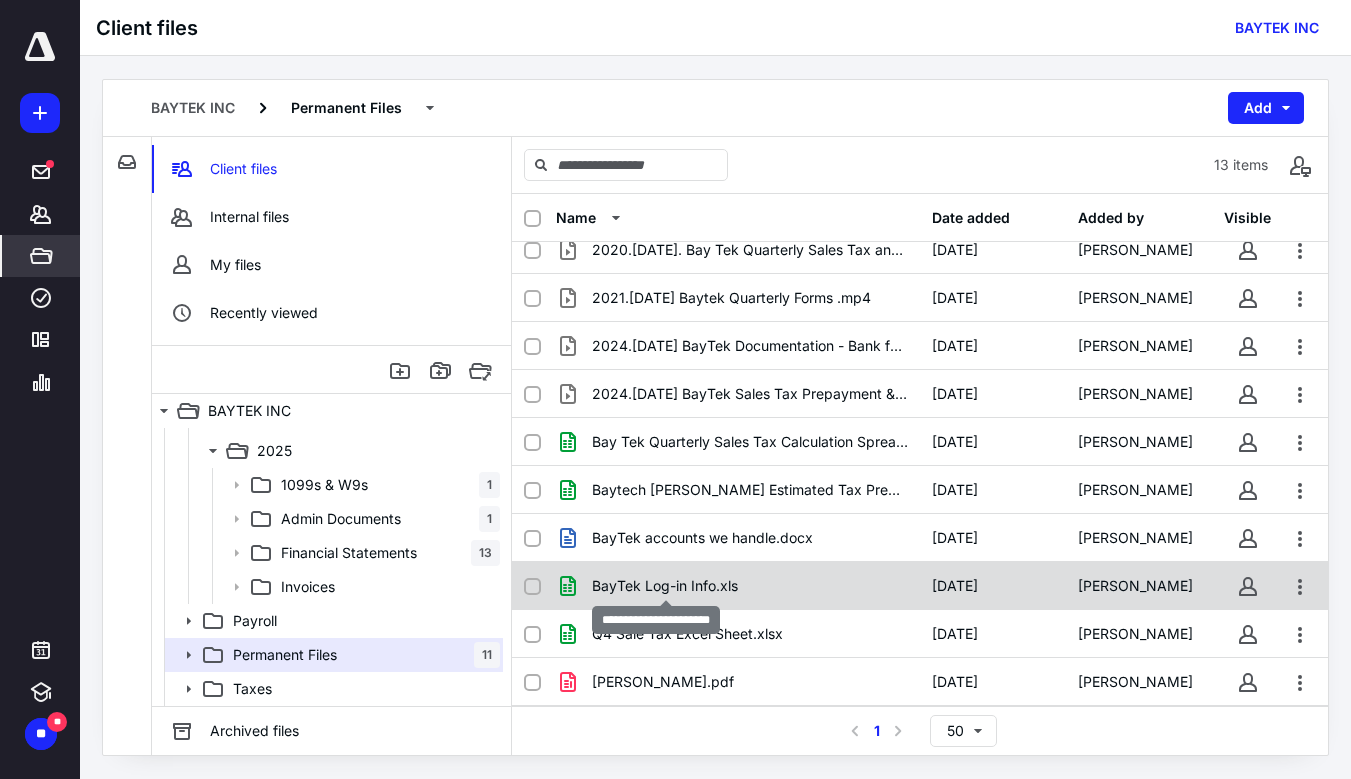 checkbox on "true" 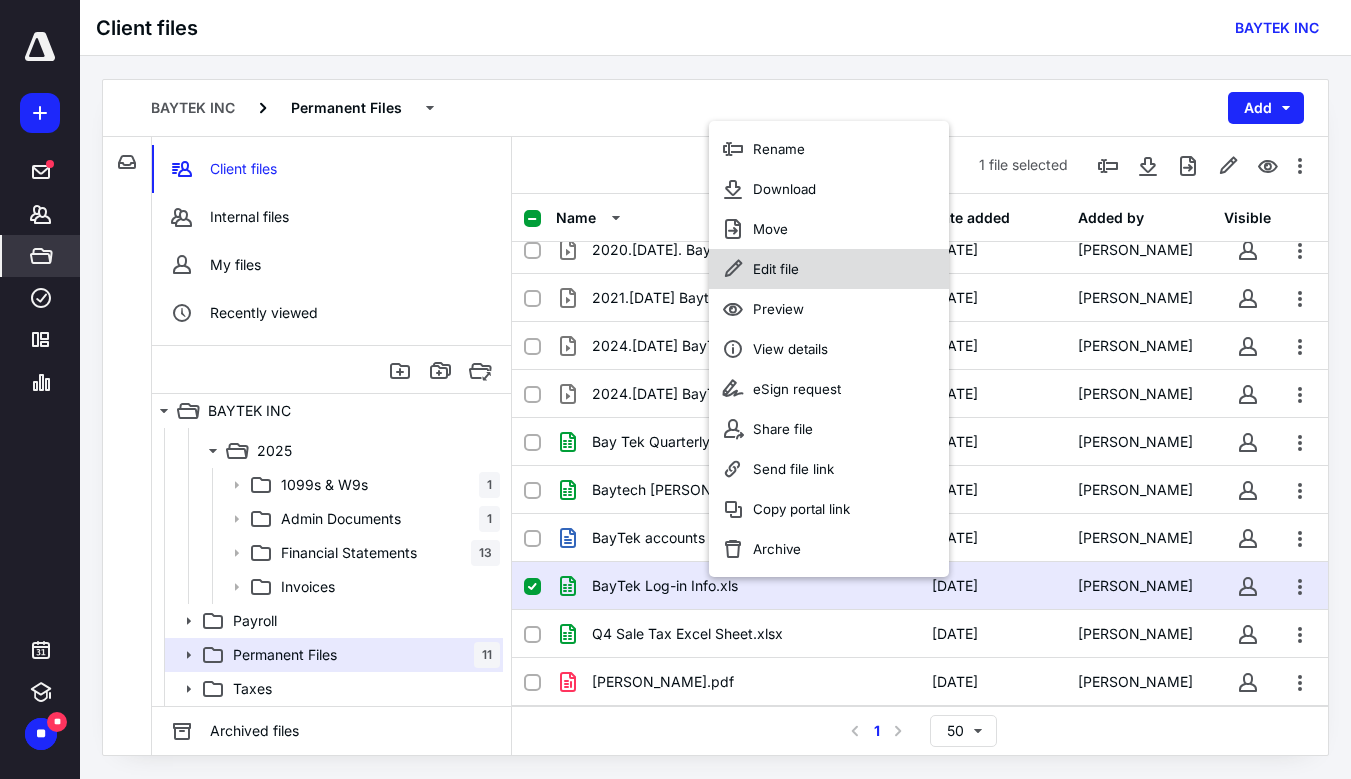 click on "Edit file" at bounding box center [829, 269] 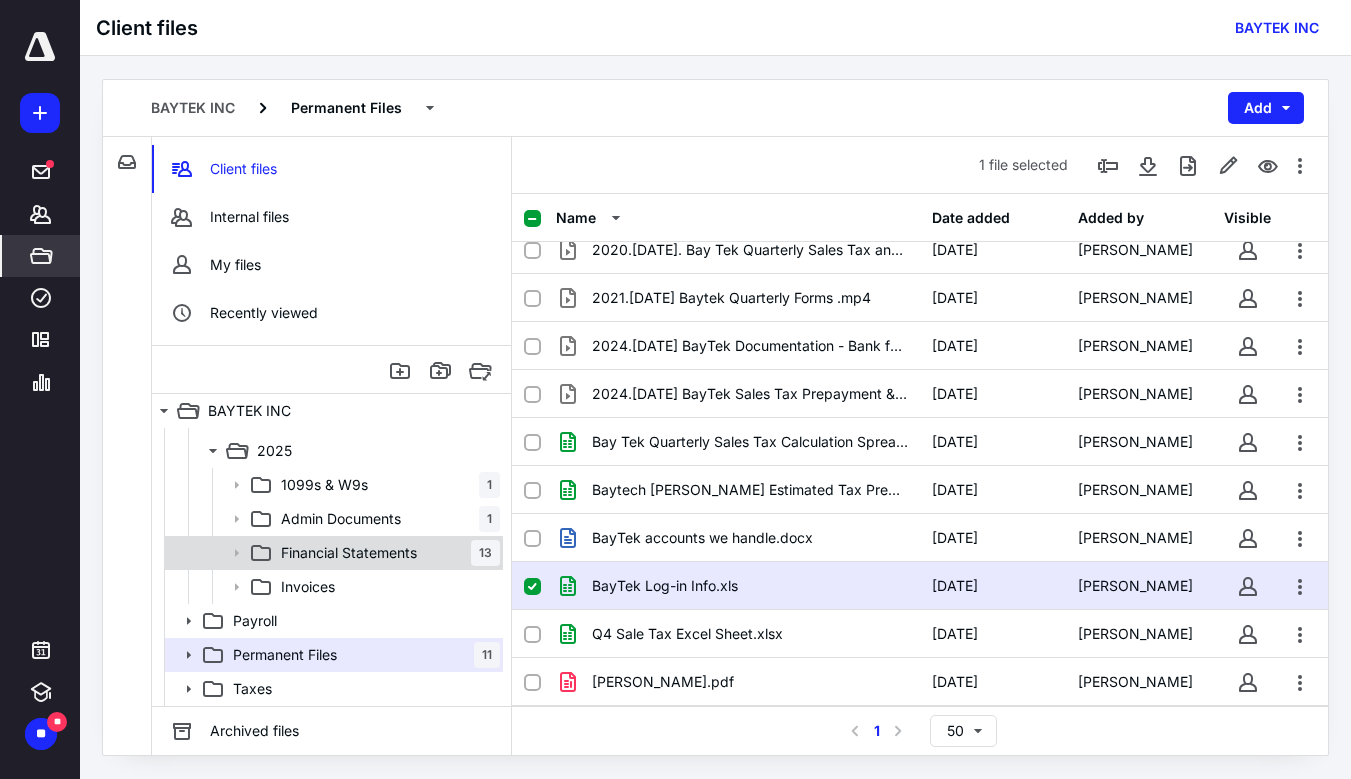 click on "Financial Statements" at bounding box center (349, 553) 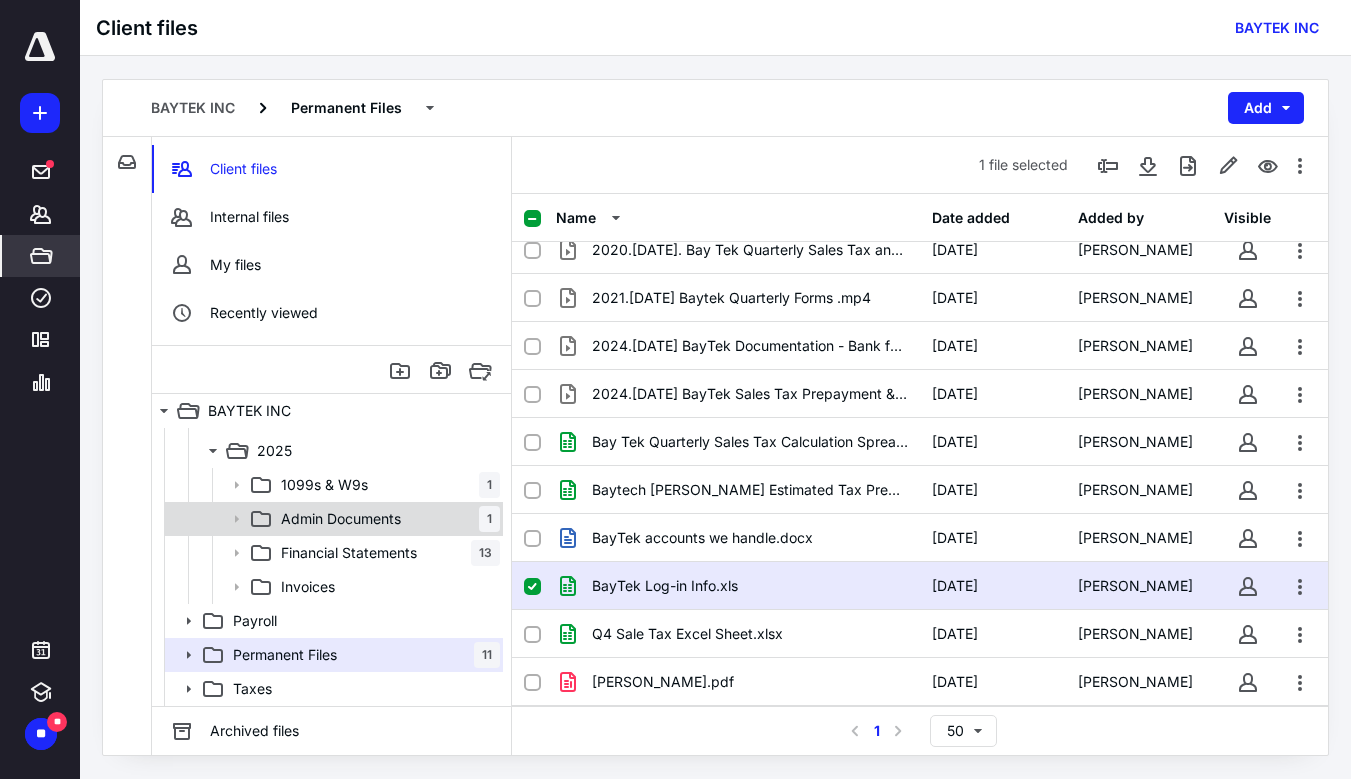 scroll, scrollTop: 0, scrollLeft: 0, axis: both 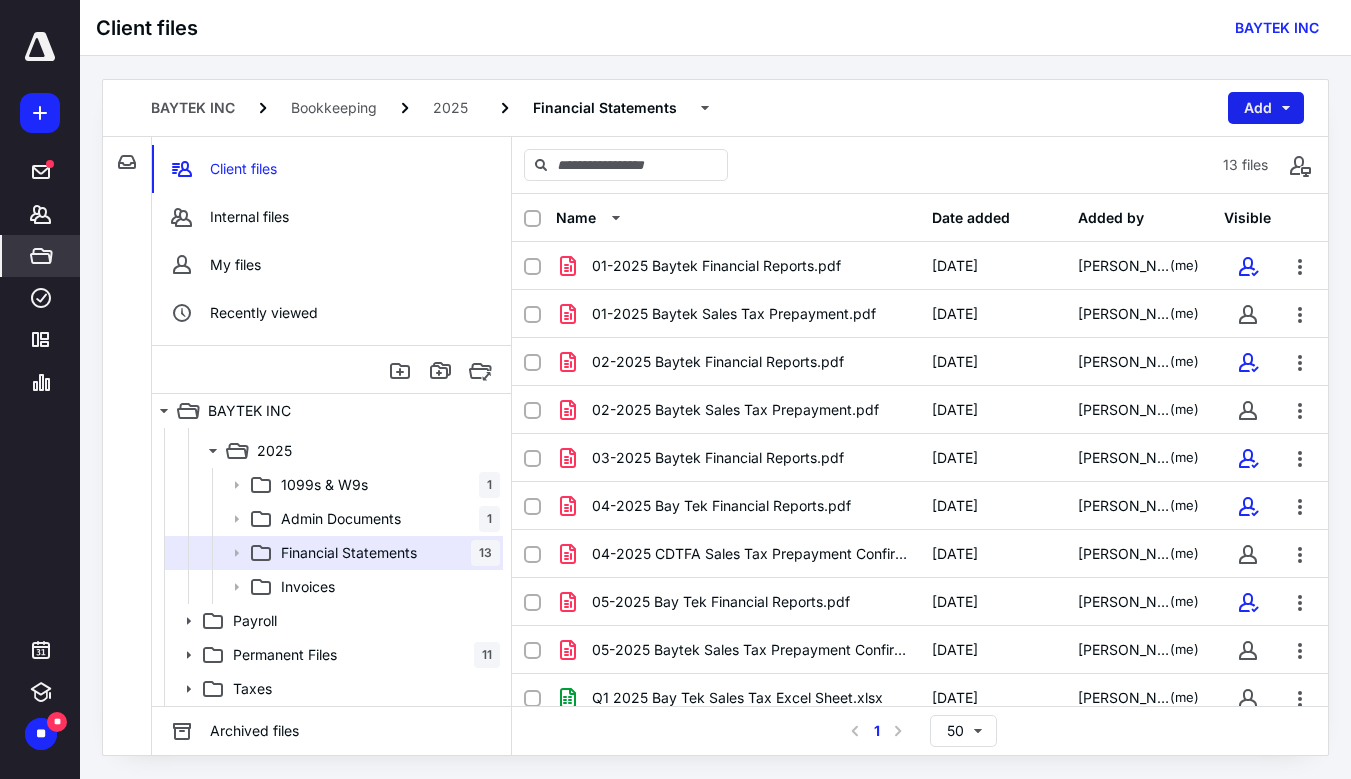 click on "Add" at bounding box center (1266, 108) 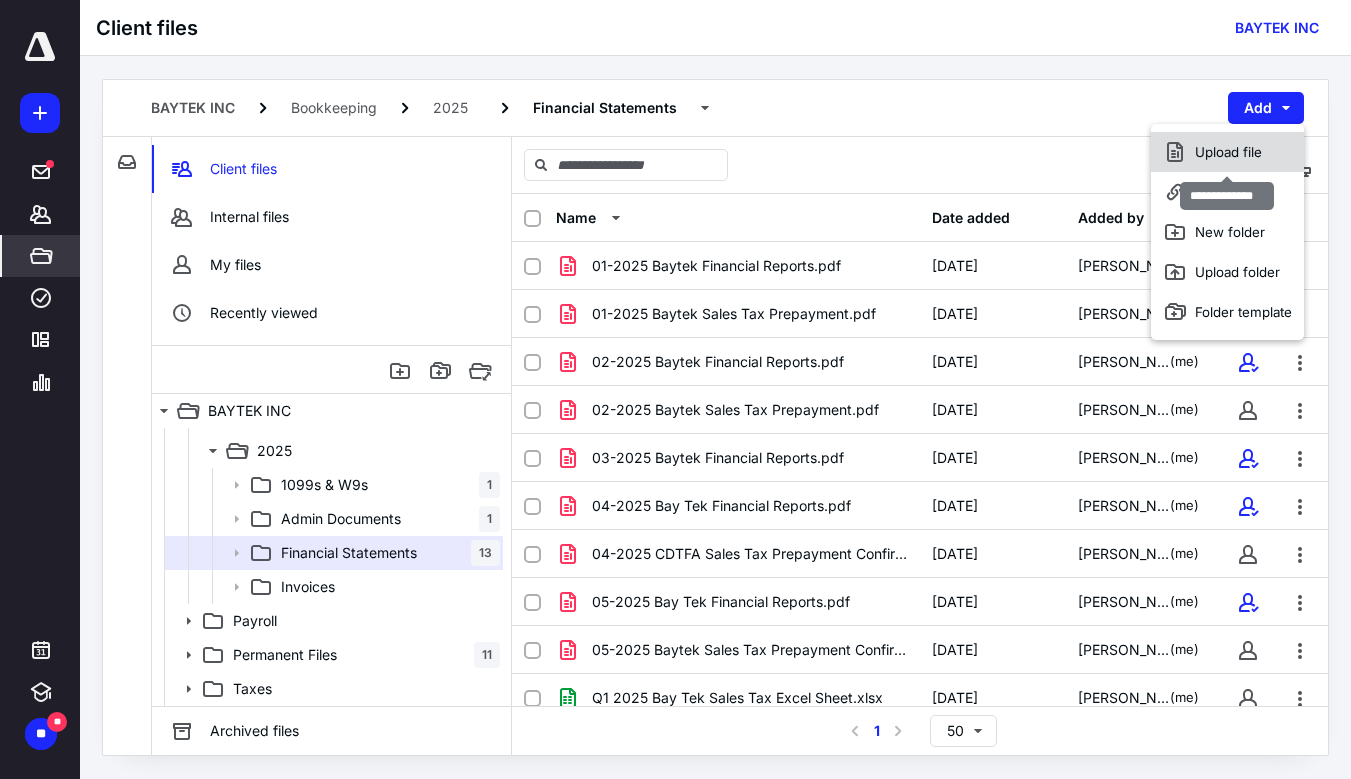click on "Upload file" at bounding box center [1227, 152] 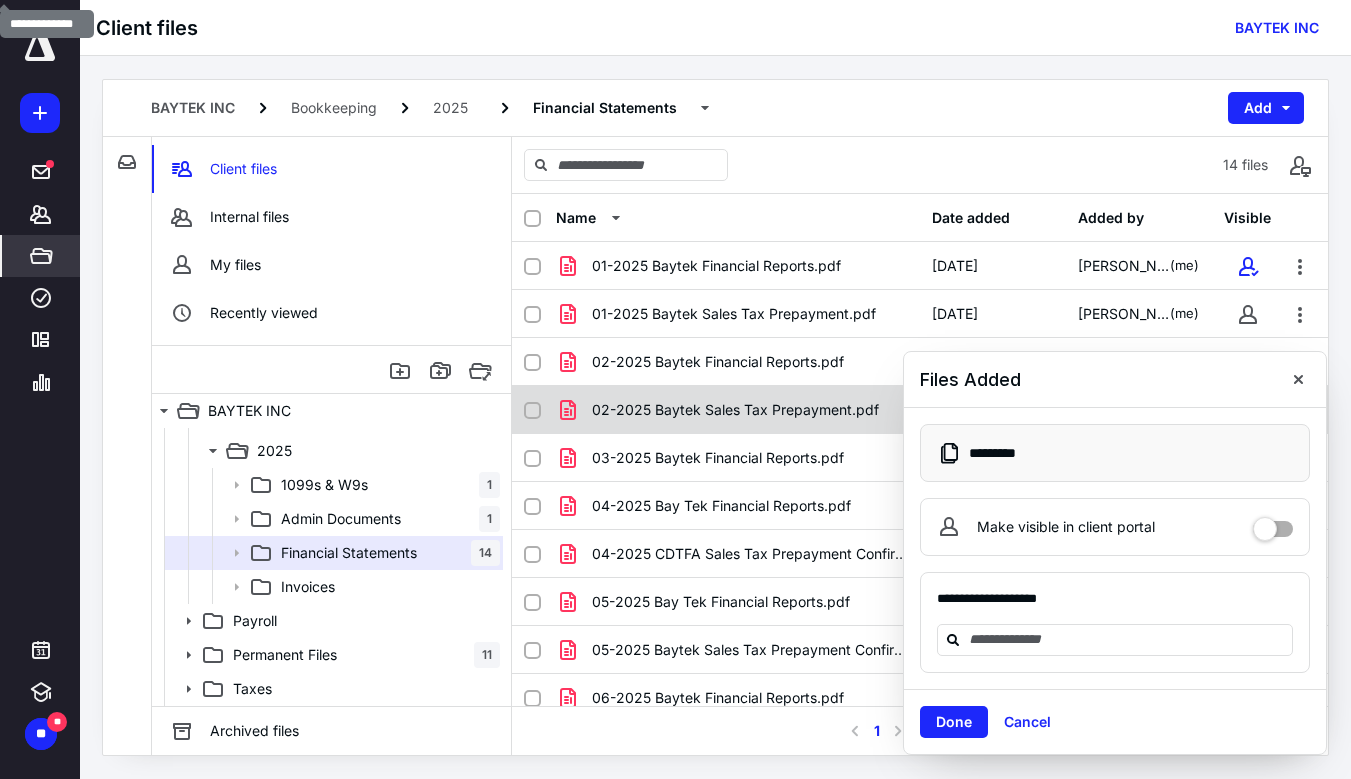 drag, startPoint x: 1298, startPoint y: 379, endPoint x: 1187, endPoint y: 402, distance: 113.35784 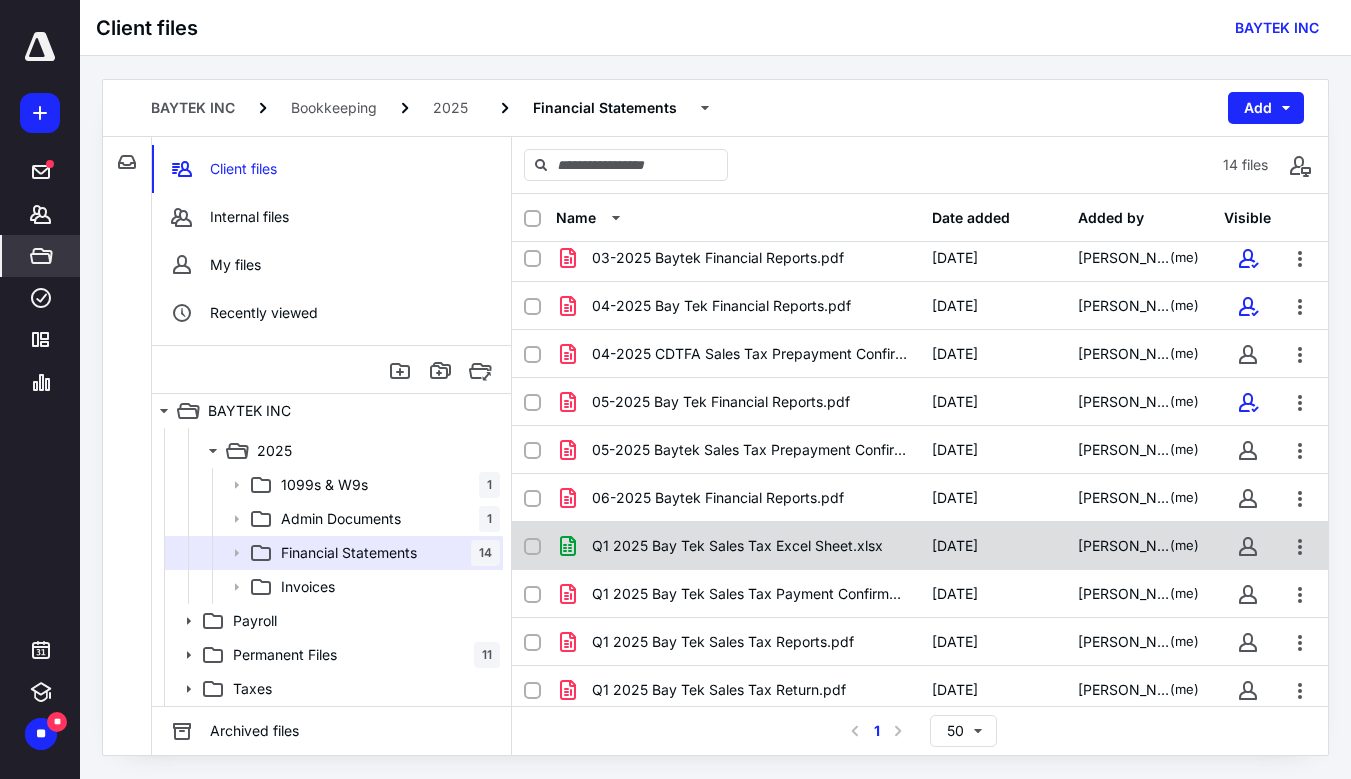 scroll, scrollTop: 208, scrollLeft: 0, axis: vertical 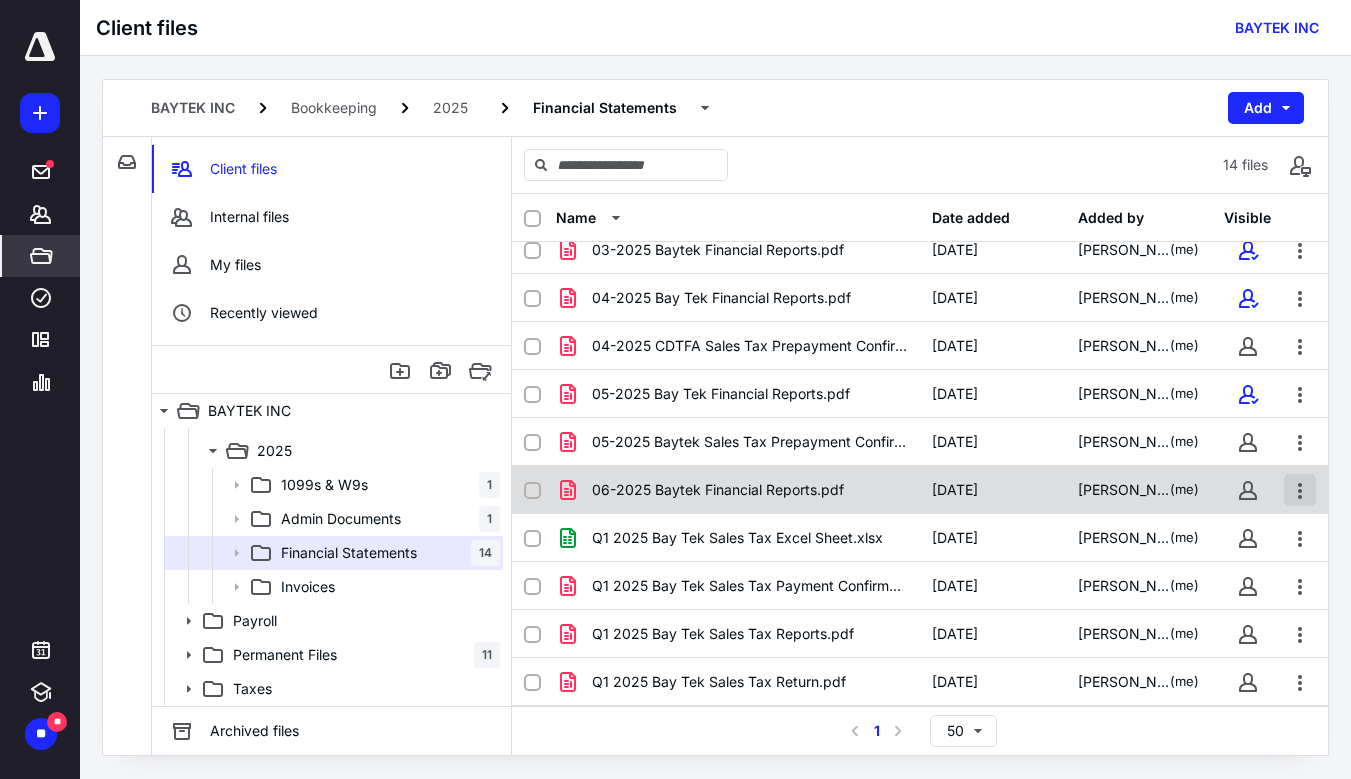 click at bounding box center [1300, 490] 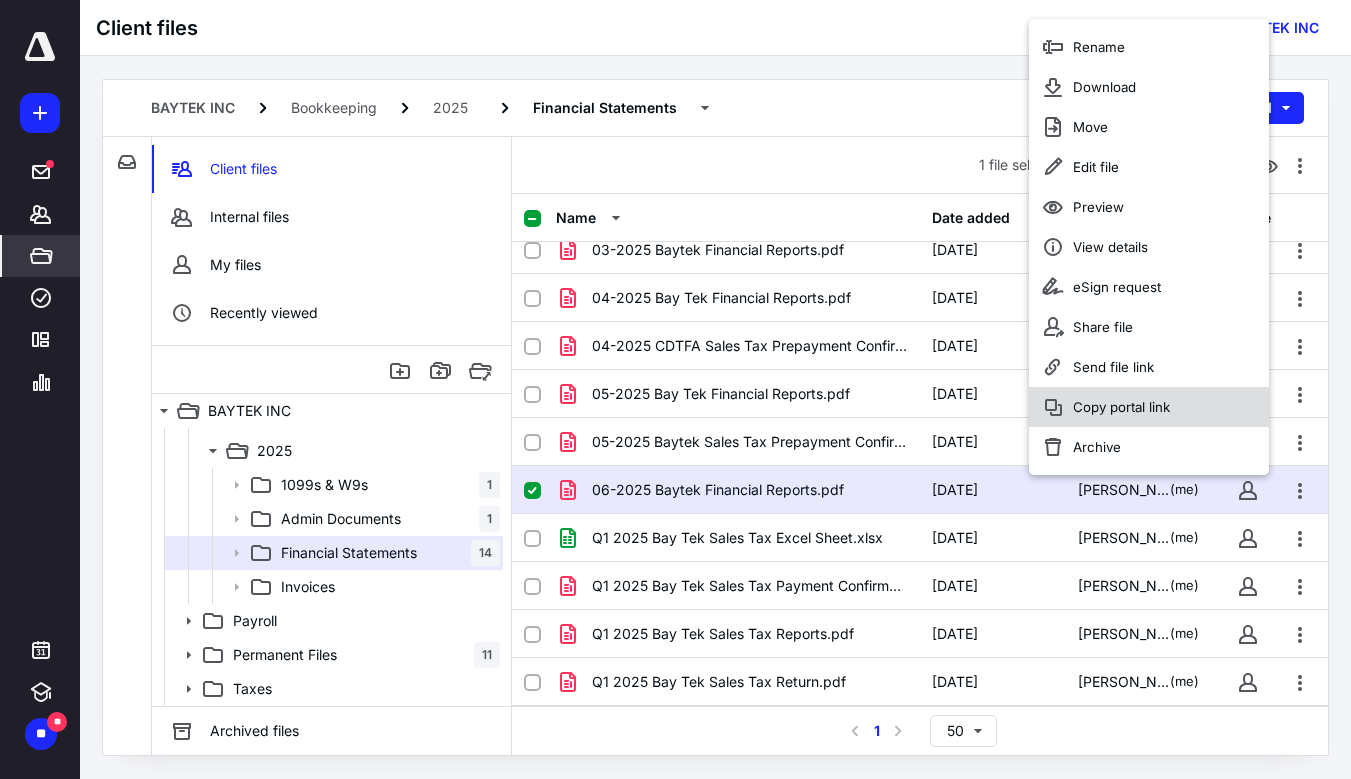 click on "Copy portal link" at bounding box center [1121, 407] 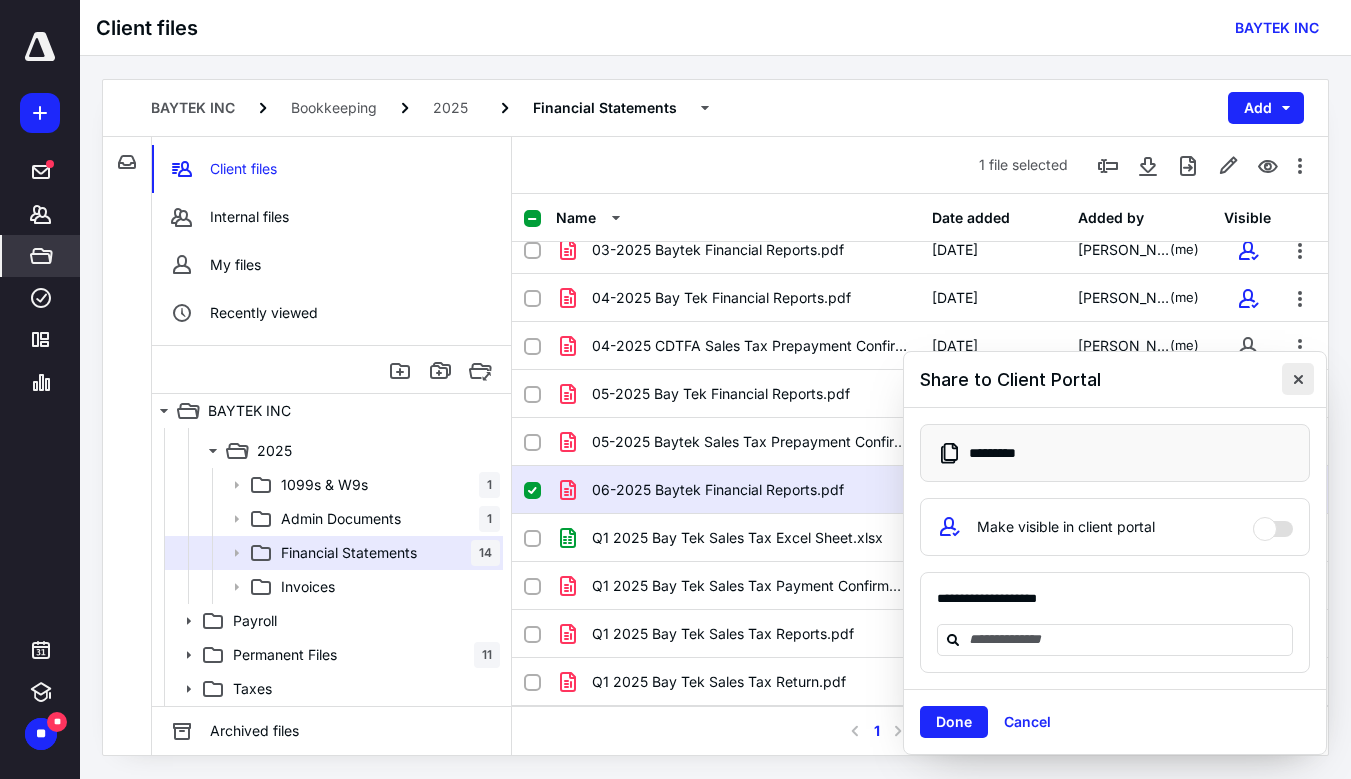 click at bounding box center [1298, 379] 